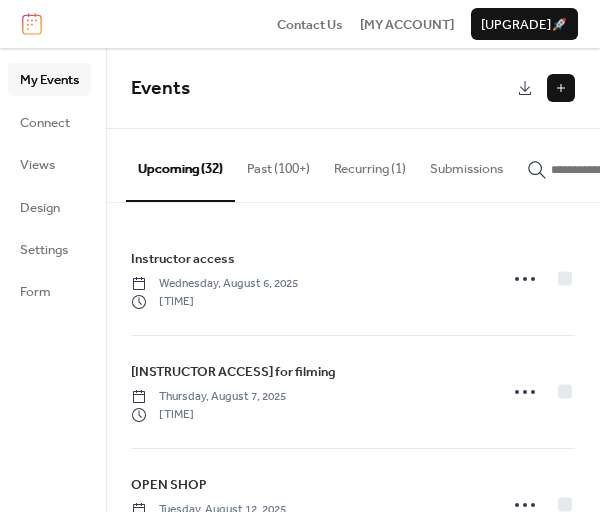 scroll, scrollTop: 0, scrollLeft: 0, axis: both 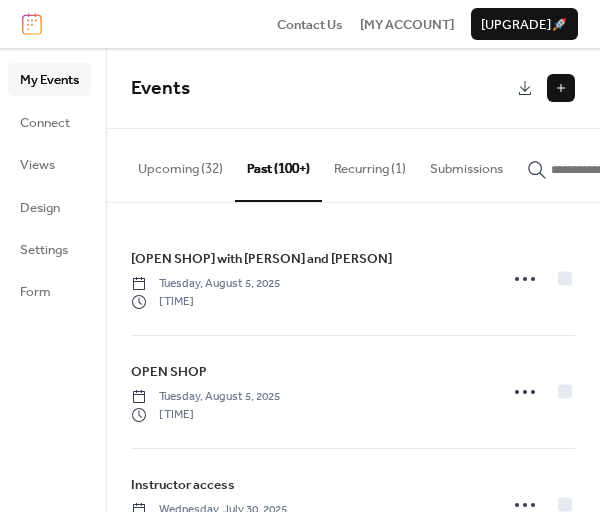 click 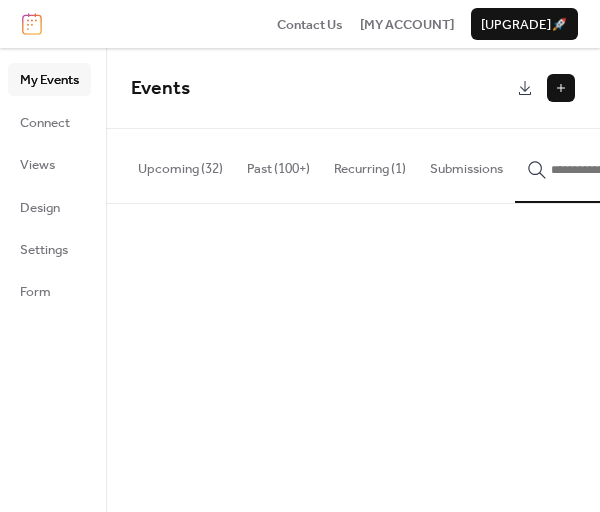 scroll, scrollTop: 0, scrollLeft: 78, axis: horizontal 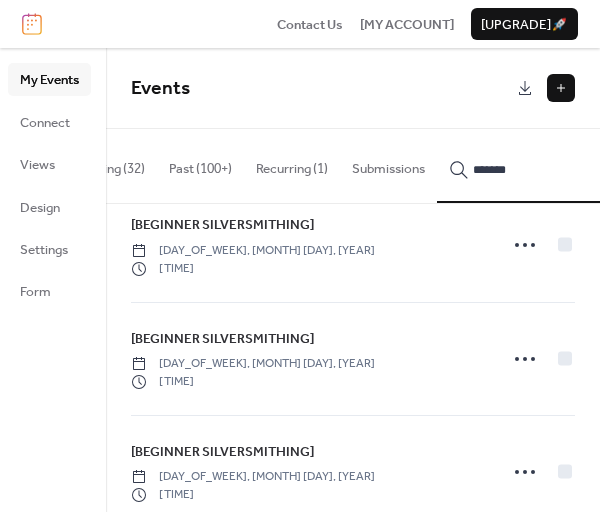 type on "*******" 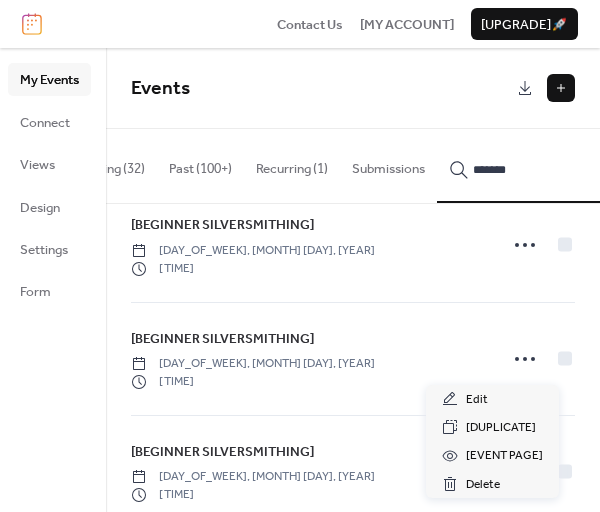 click 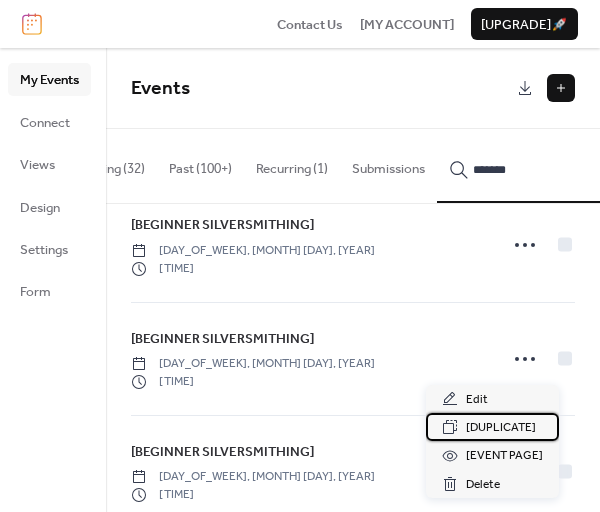 drag, startPoint x: 496, startPoint y: 430, endPoint x: 270, endPoint y: 406, distance: 227.27077 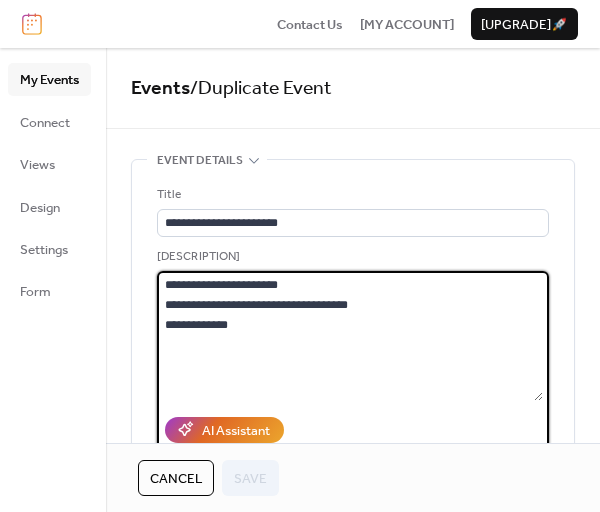 drag, startPoint x: 248, startPoint y: 326, endPoint x: 158, endPoint y: 307, distance: 91.983696 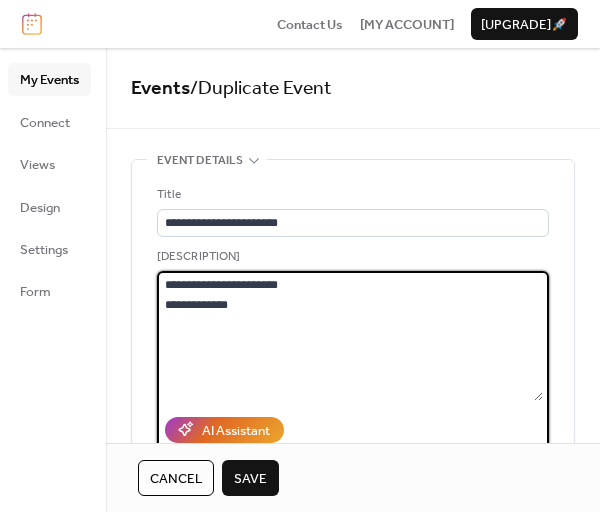 click on "**********" at bounding box center [350, 336] 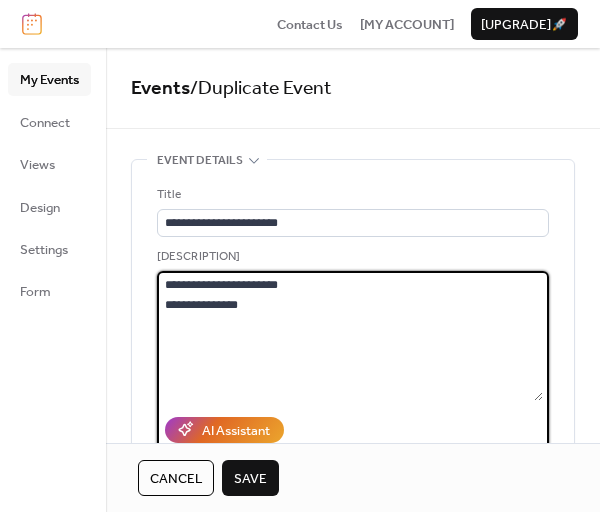 click on "**********" at bounding box center (350, 336) 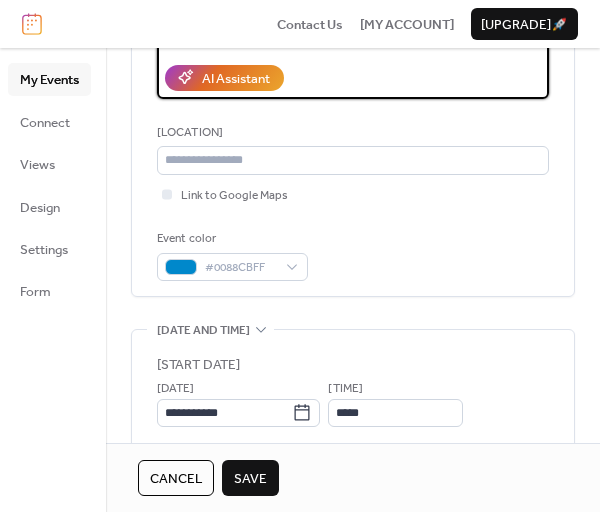 scroll, scrollTop: 400, scrollLeft: 0, axis: vertical 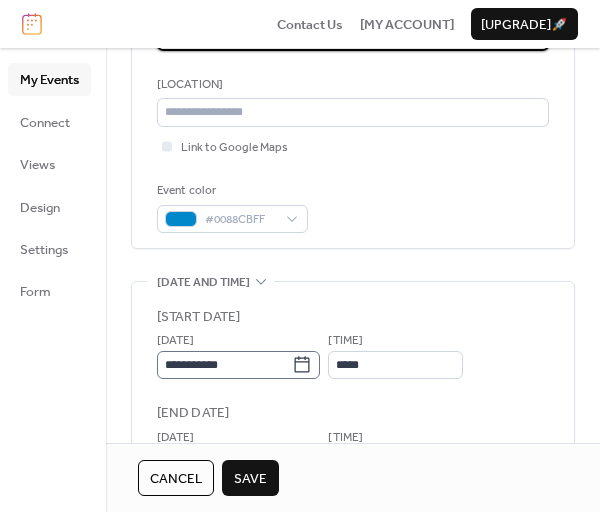 type on "**********" 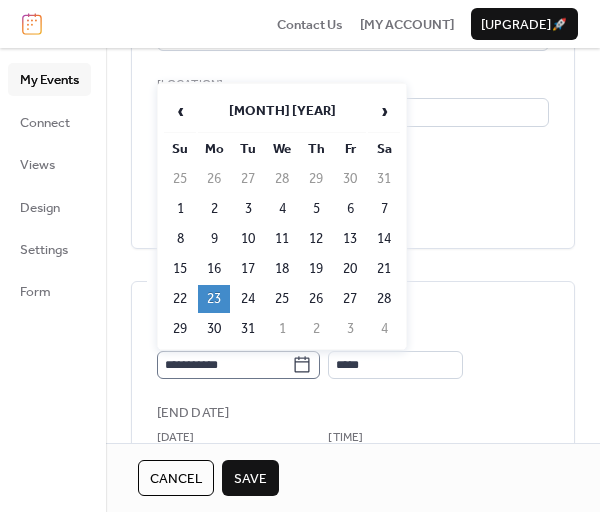 click 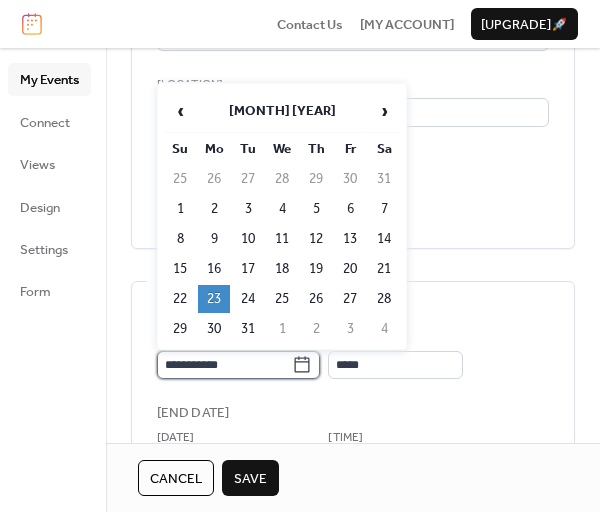 click on "**********" at bounding box center [224, 365] 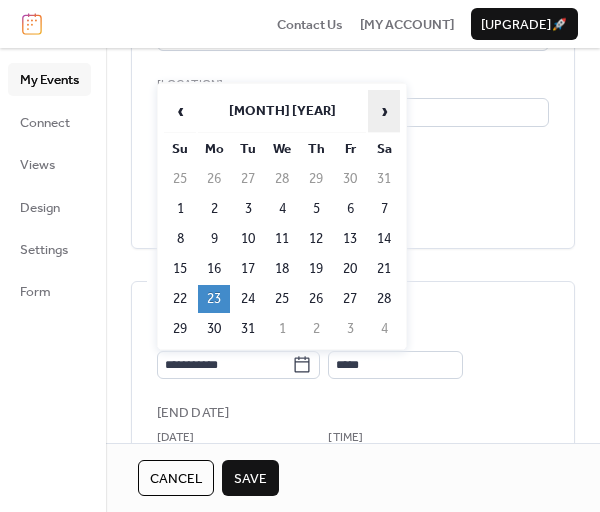 click on "›" at bounding box center [384, 111] 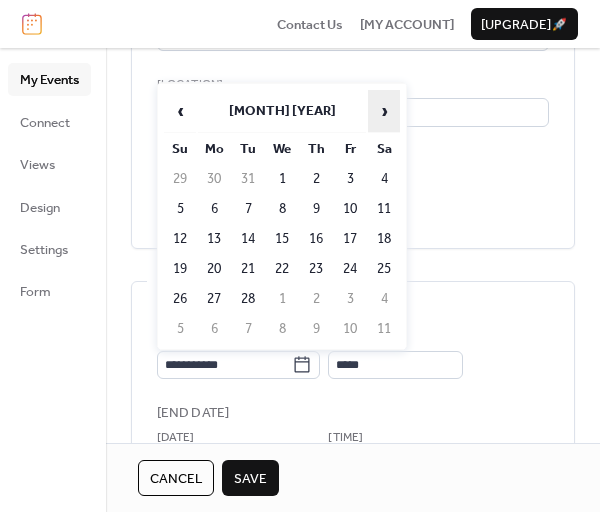 click on "›" at bounding box center (384, 111) 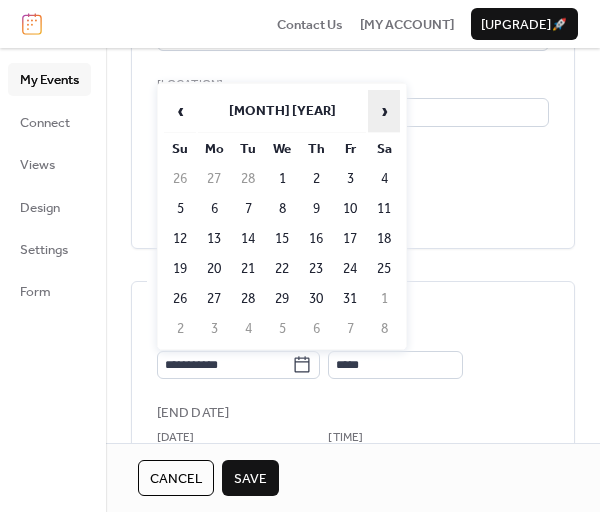 click on "›" at bounding box center (384, 111) 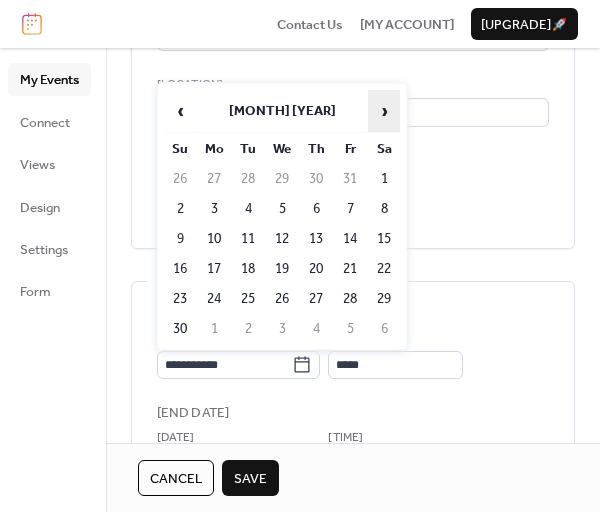 click on "›" at bounding box center (384, 111) 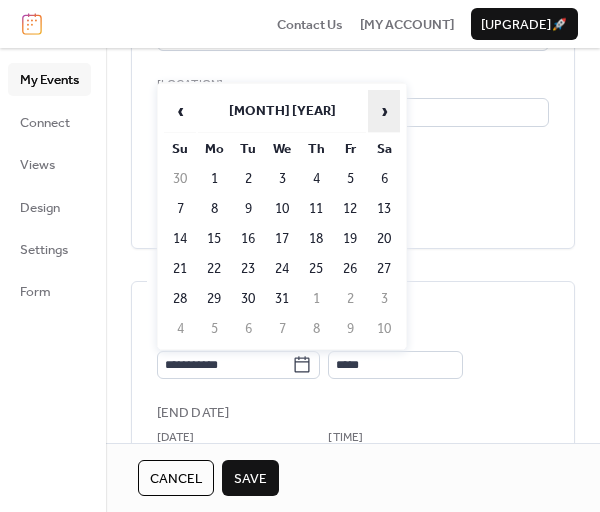 click on "›" at bounding box center (384, 111) 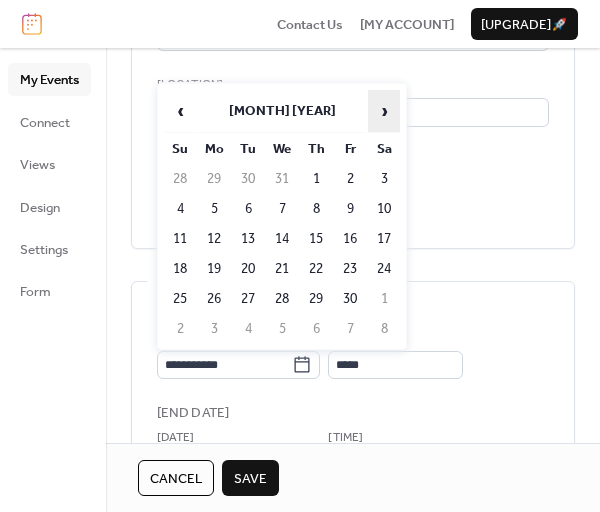 click on "›" at bounding box center [384, 111] 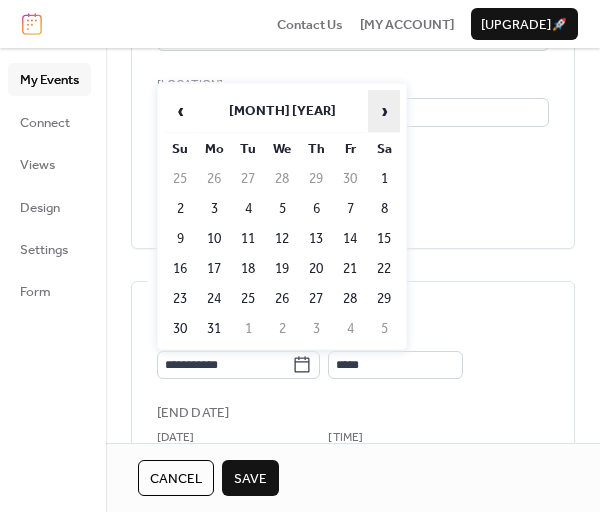 click on "›" at bounding box center (384, 111) 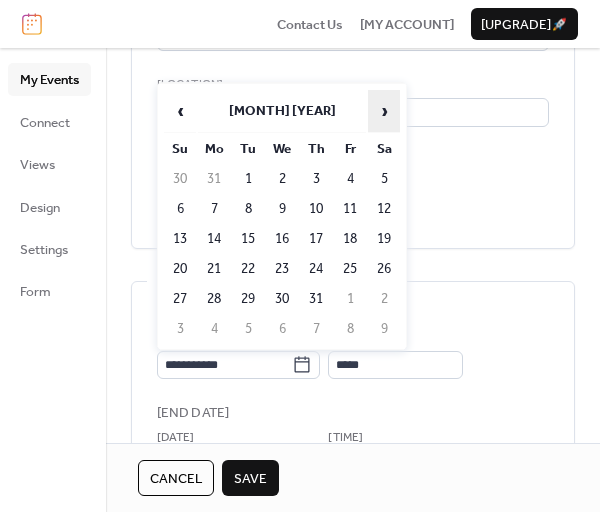 click on "›" at bounding box center (384, 111) 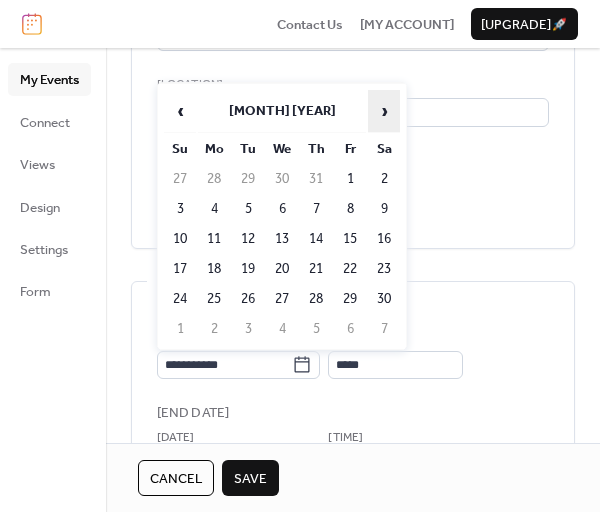 click on "›" at bounding box center [384, 111] 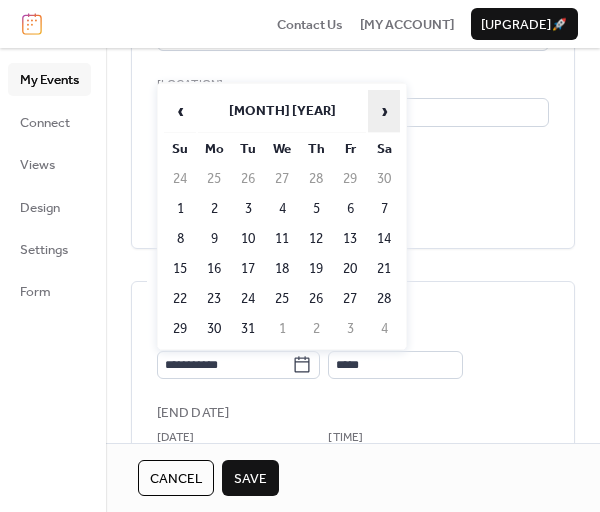 click on "›" at bounding box center [384, 111] 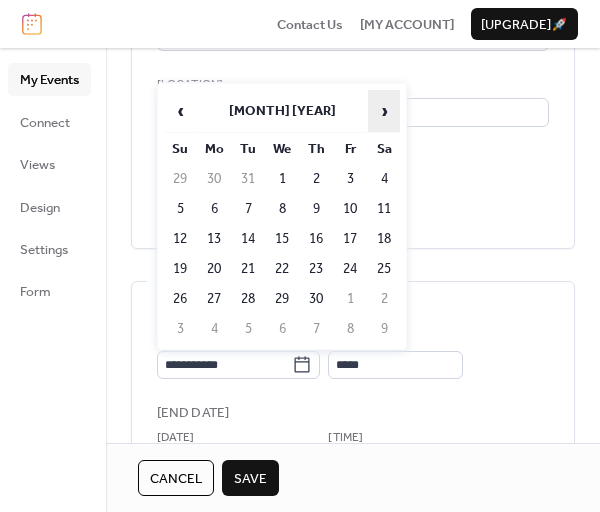 click on "›" at bounding box center [384, 111] 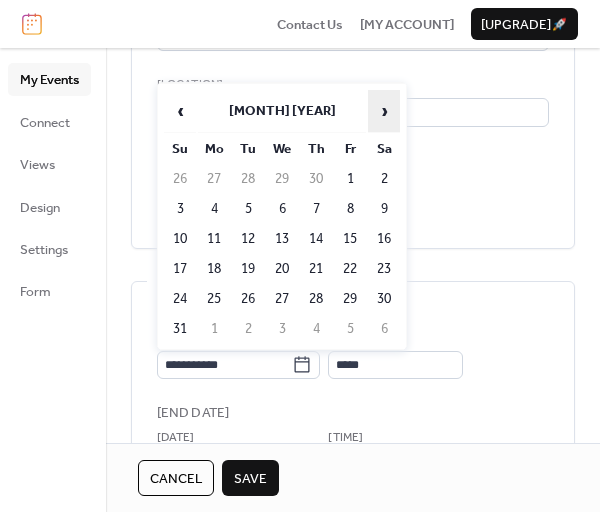 click on "›" at bounding box center (384, 111) 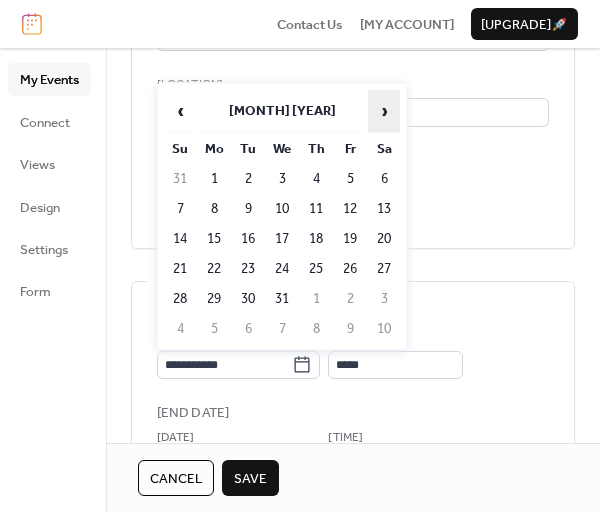 click on "›" at bounding box center [384, 111] 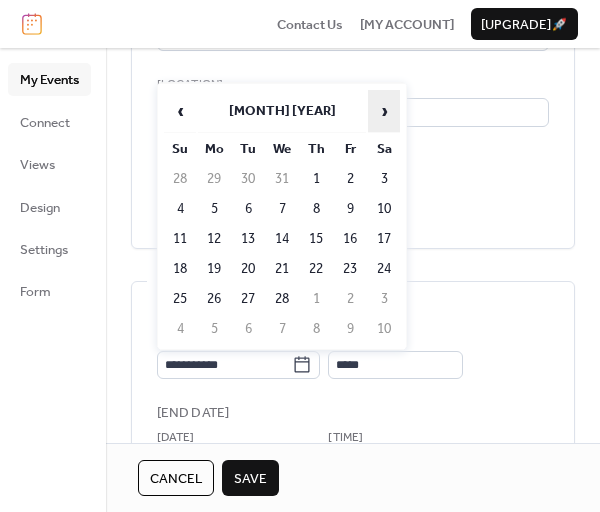 click on "›" at bounding box center (384, 111) 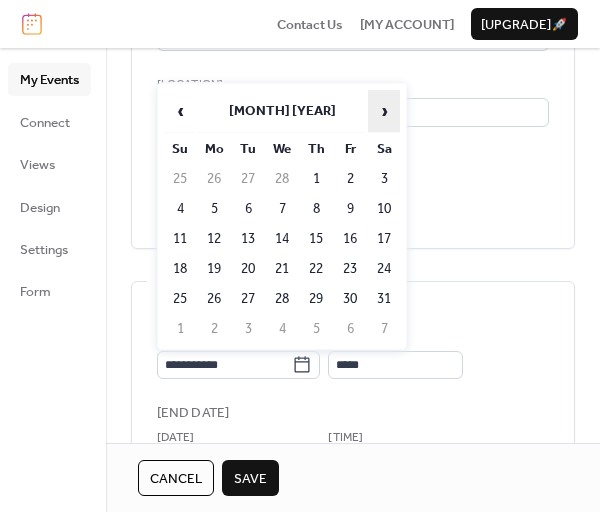 click on "›" at bounding box center (384, 111) 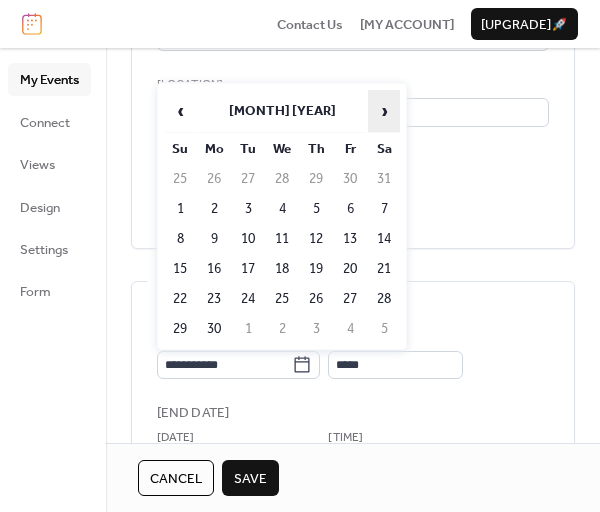click on "›" at bounding box center (384, 111) 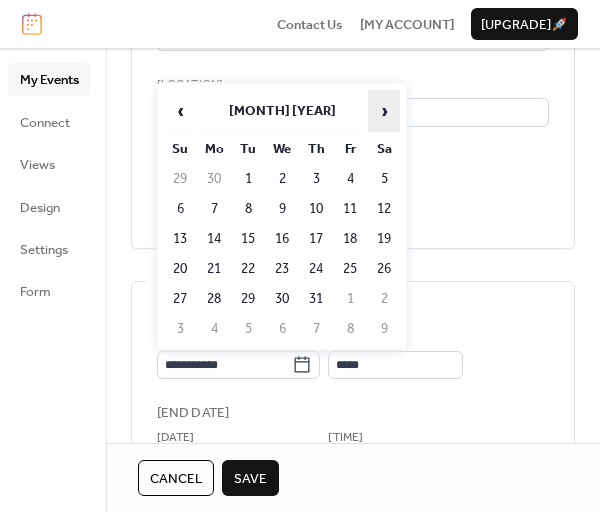 click on "›" at bounding box center (384, 111) 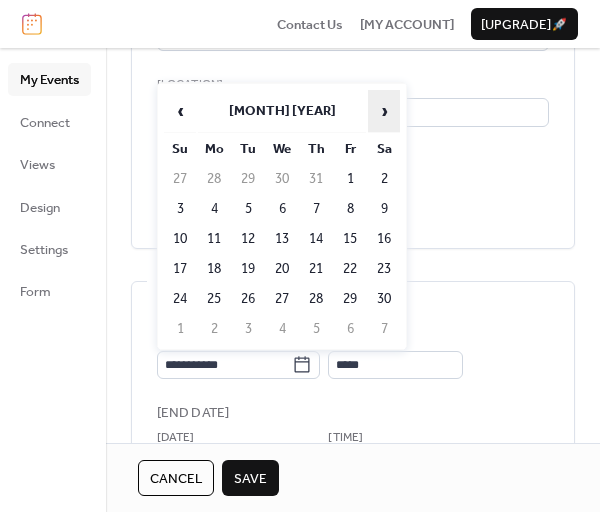 click on "›" at bounding box center (384, 111) 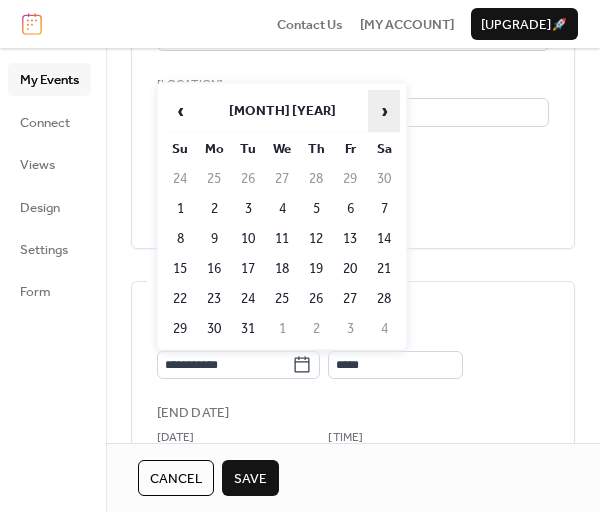click on "›" at bounding box center (384, 111) 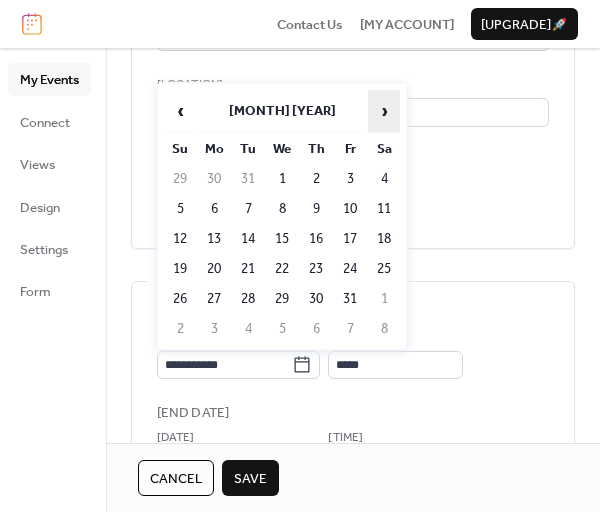 click on "›" at bounding box center [384, 111] 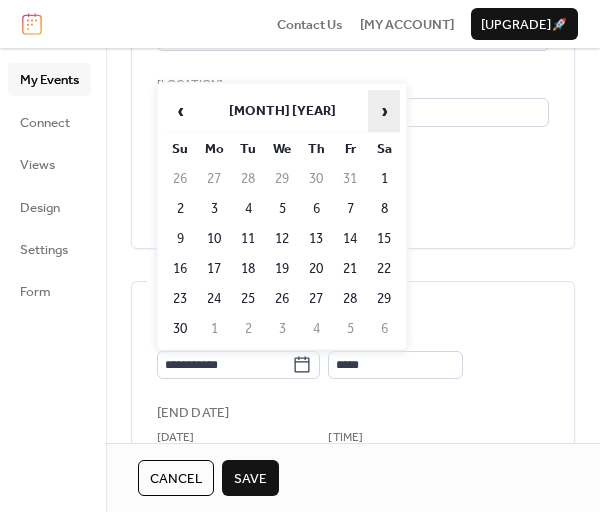 click on "›" at bounding box center (384, 111) 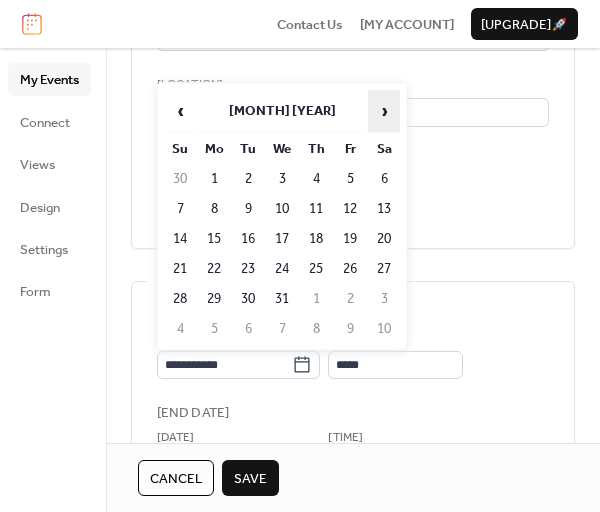 click on "›" at bounding box center (384, 111) 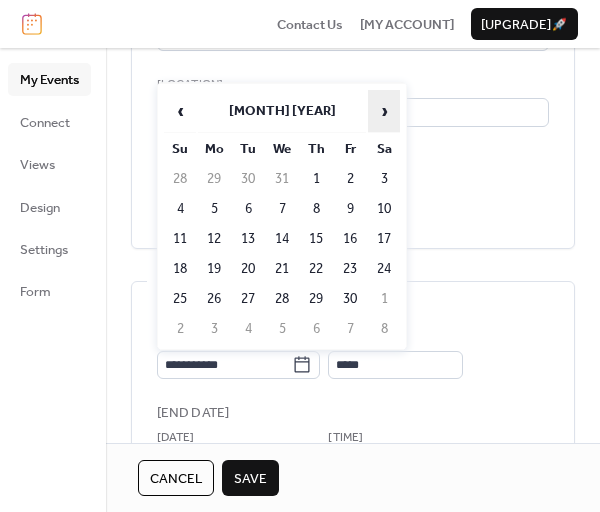 click on "›" at bounding box center (384, 111) 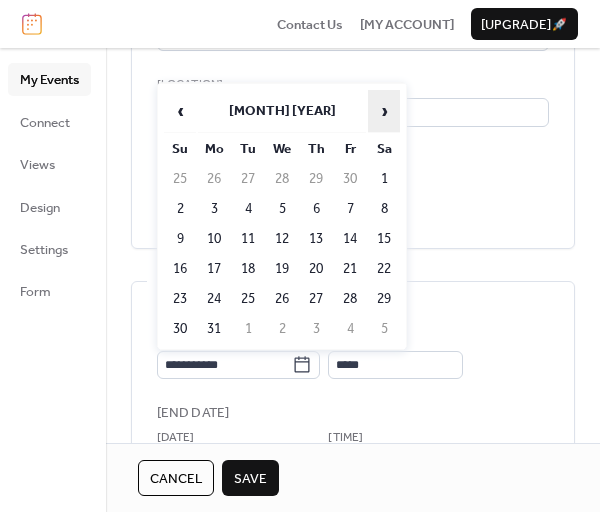 click on "›" at bounding box center [384, 111] 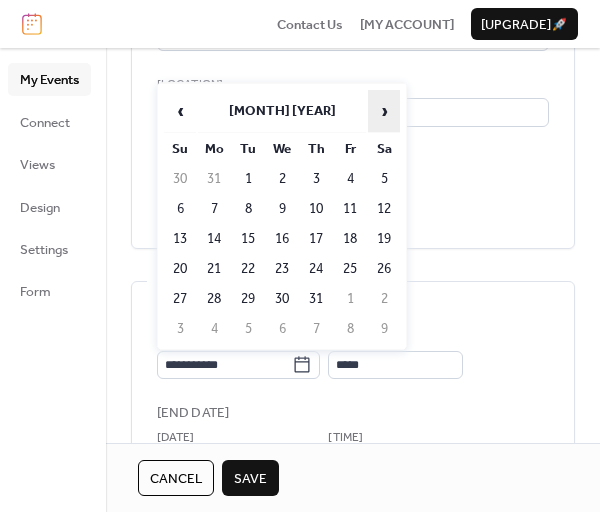 click on "›" at bounding box center [384, 111] 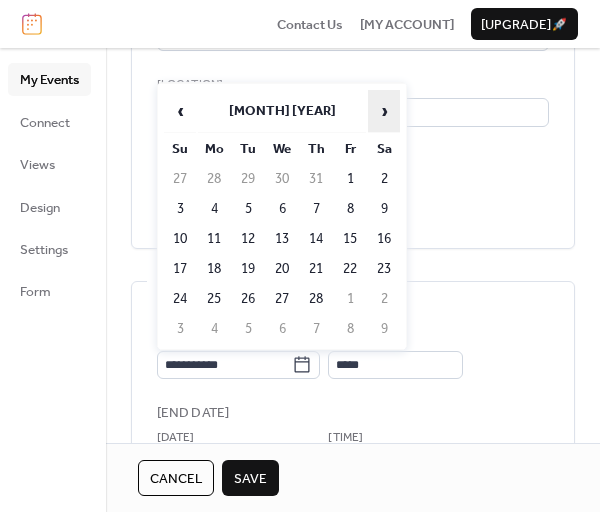 click on "›" at bounding box center [384, 111] 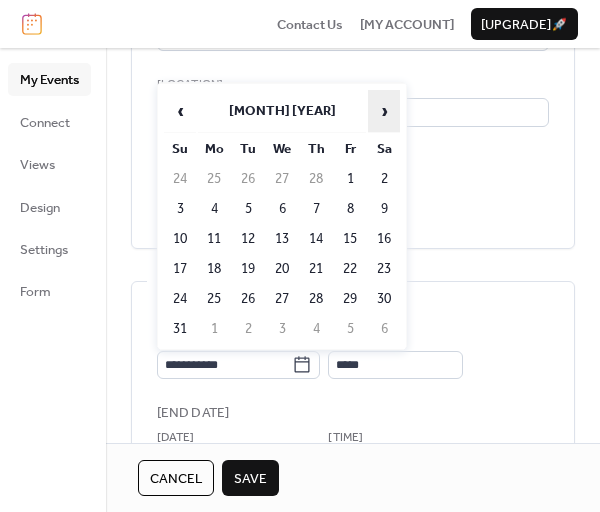 click on "›" at bounding box center [384, 111] 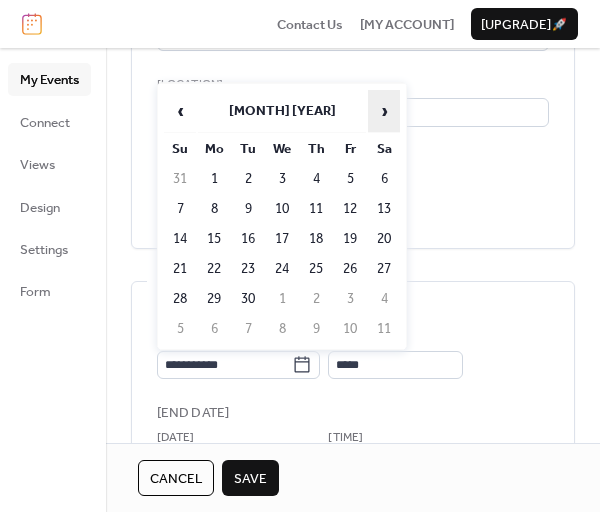 click on "›" at bounding box center (384, 111) 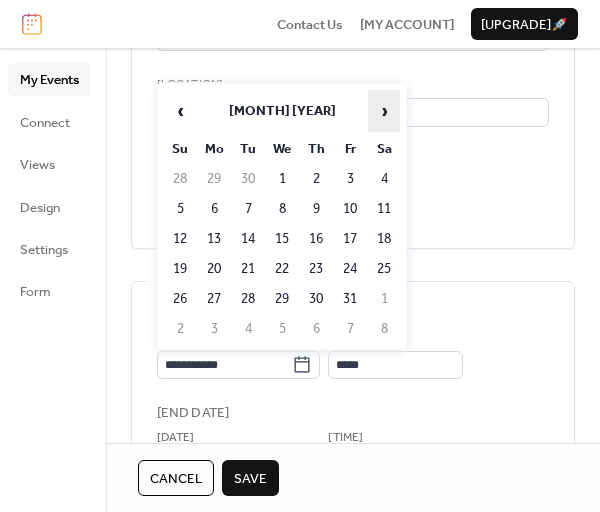 click on "›" at bounding box center [384, 111] 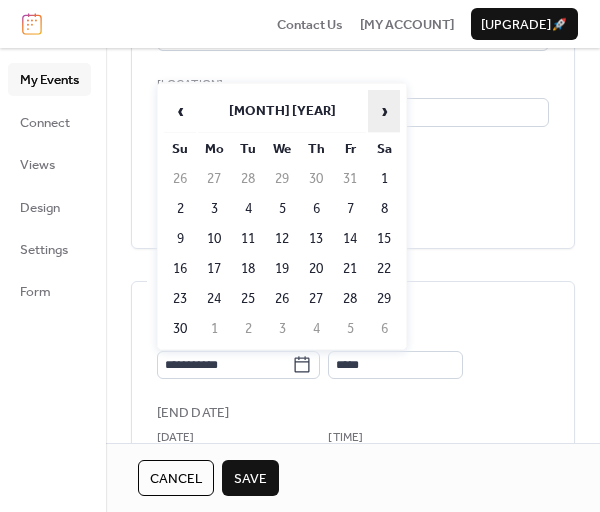 click on "›" at bounding box center (384, 111) 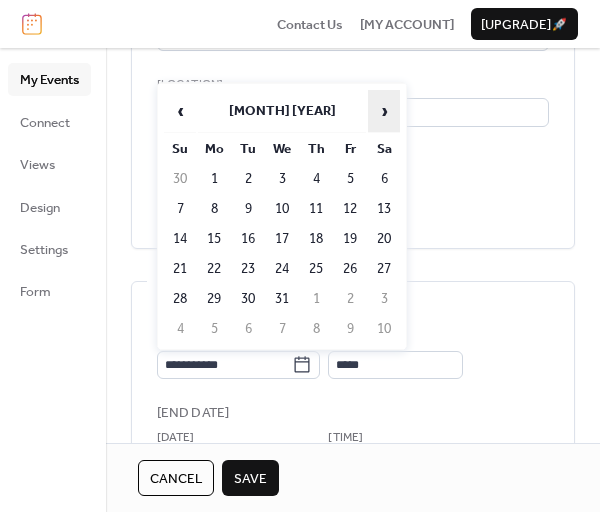 click on "›" at bounding box center [384, 111] 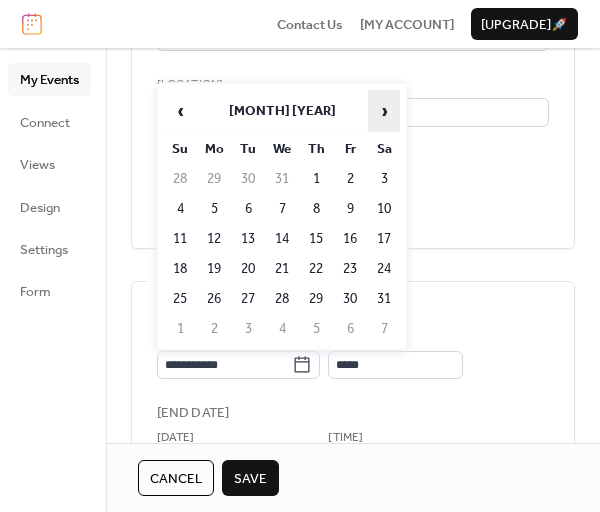 click on "›" at bounding box center [384, 111] 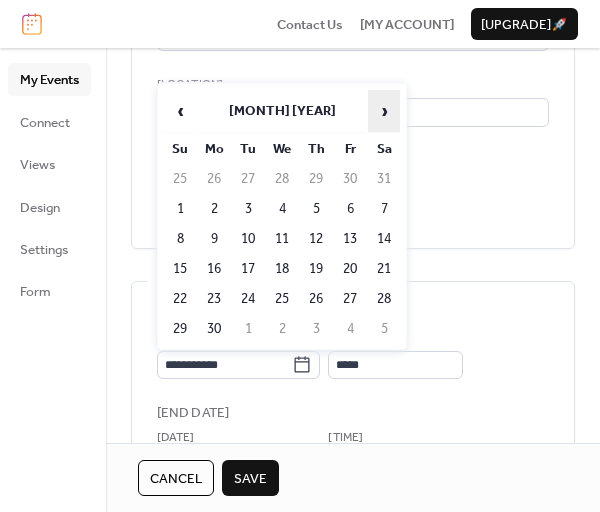 click on "›" at bounding box center [384, 111] 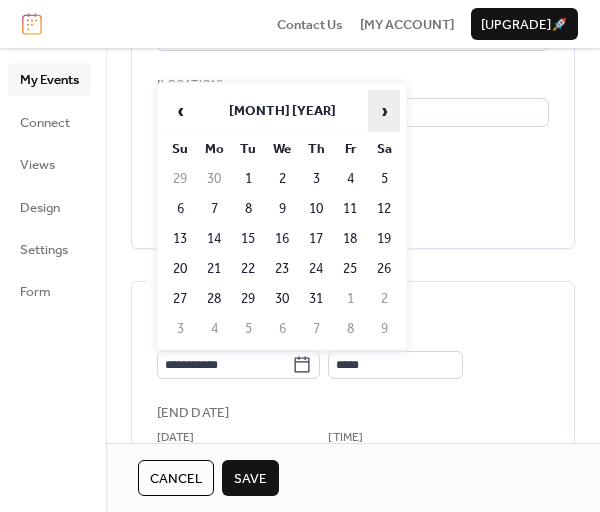 click on "›" at bounding box center (384, 111) 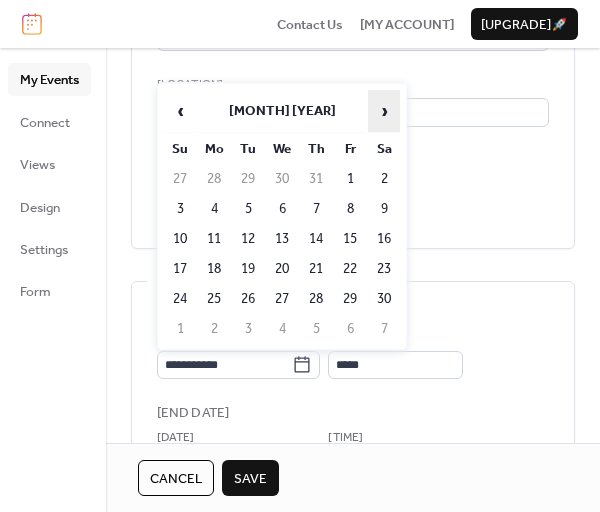 click on "›" at bounding box center [384, 111] 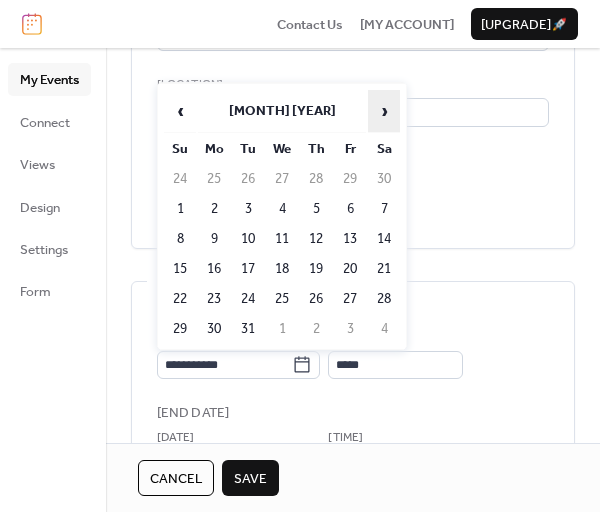 click on "›" at bounding box center [384, 111] 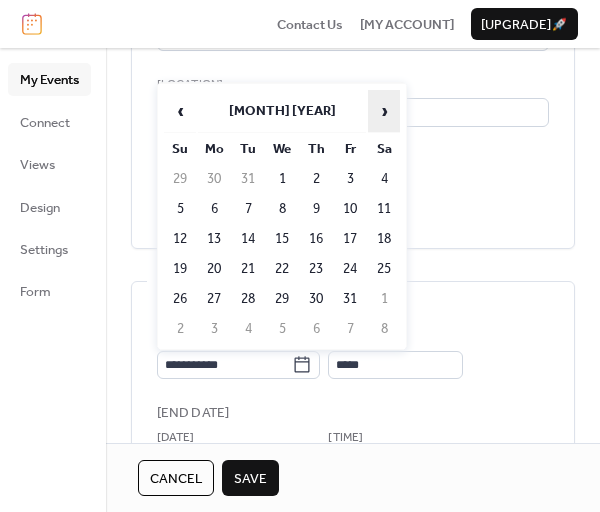 click on "›" at bounding box center [384, 111] 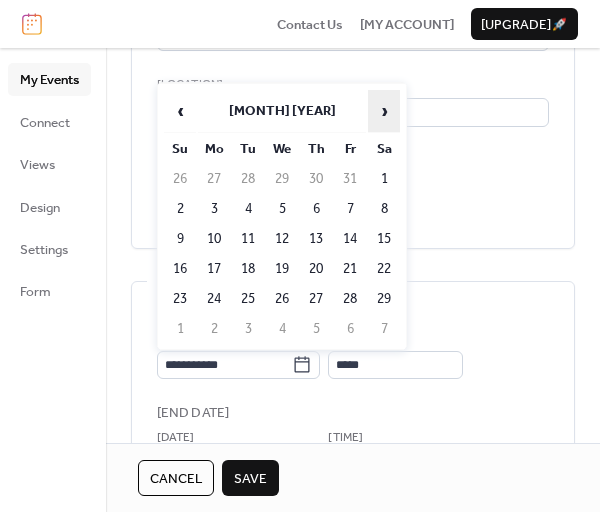 click on "›" at bounding box center [384, 111] 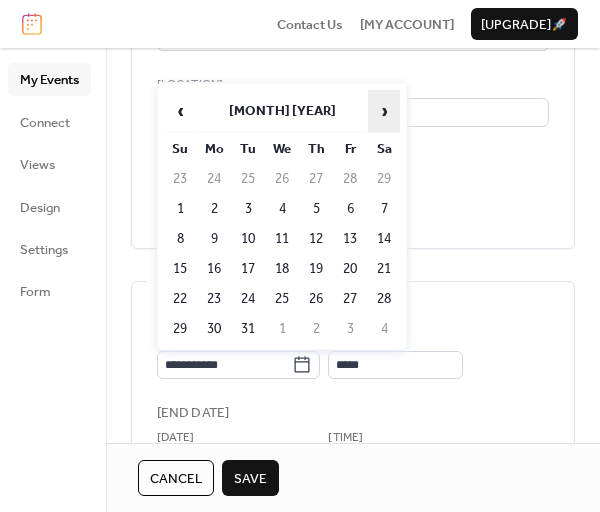 click on "›" at bounding box center (384, 111) 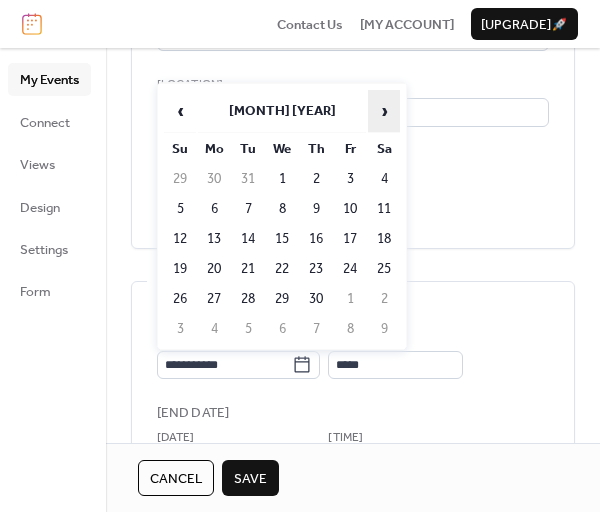 click on "›" at bounding box center [384, 111] 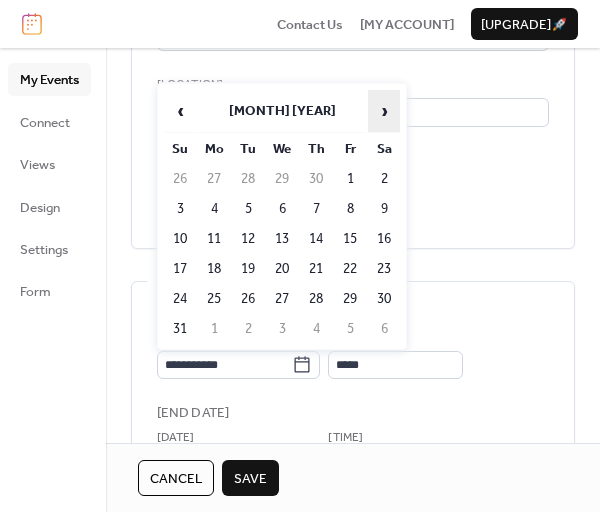 click on "›" at bounding box center (384, 111) 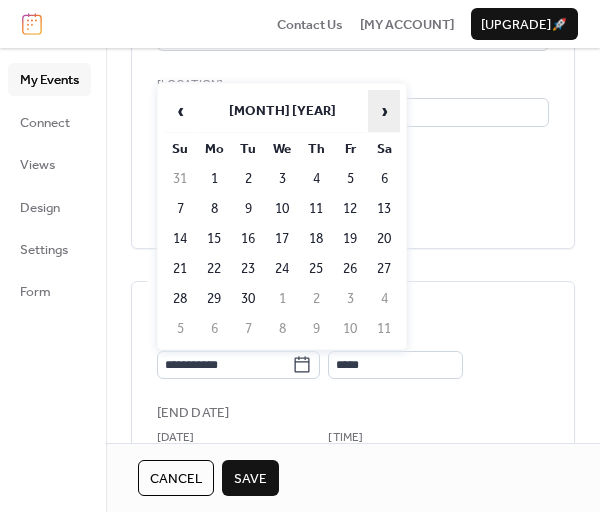 click on "›" at bounding box center [384, 111] 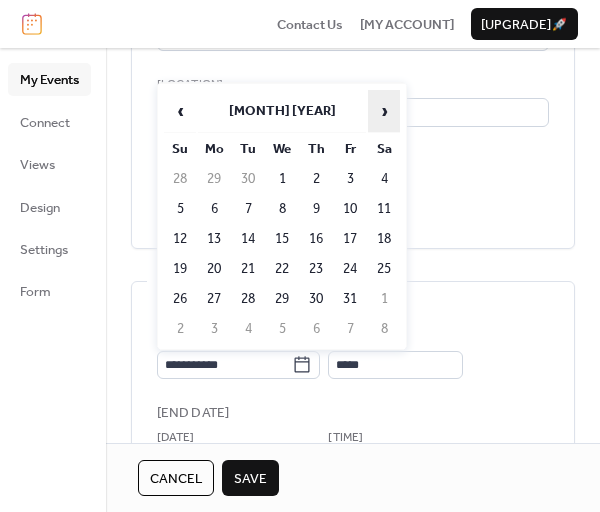 click on "›" at bounding box center [384, 111] 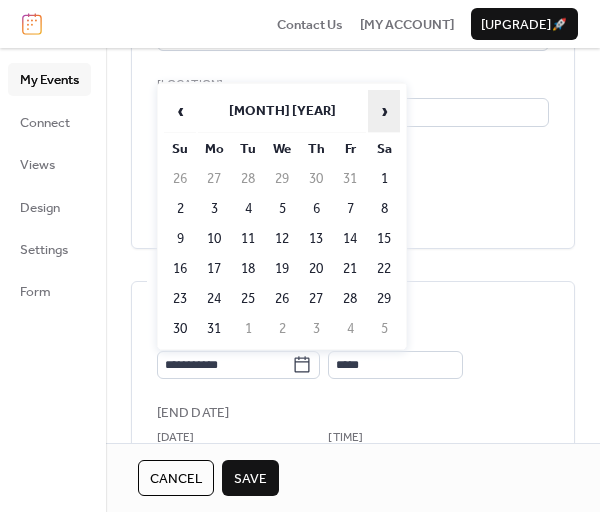 click on "›" at bounding box center (384, 111) 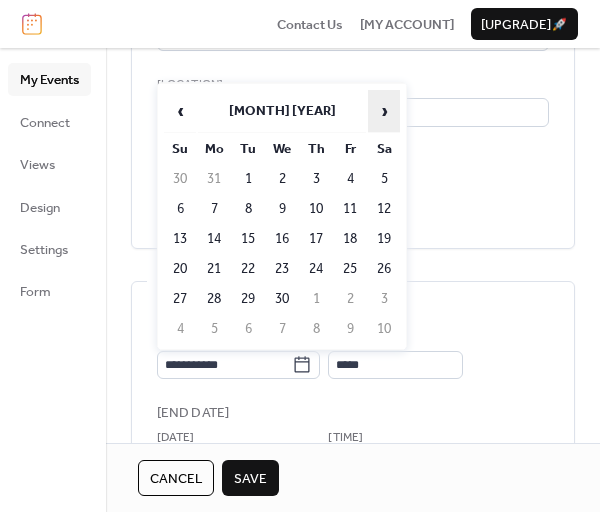 click on "›" at bounding box center [384, 111] 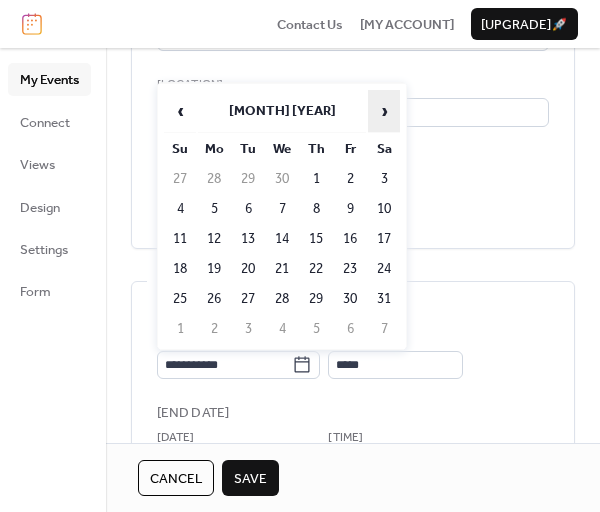 click on "›" at bounding box center [384, 111] 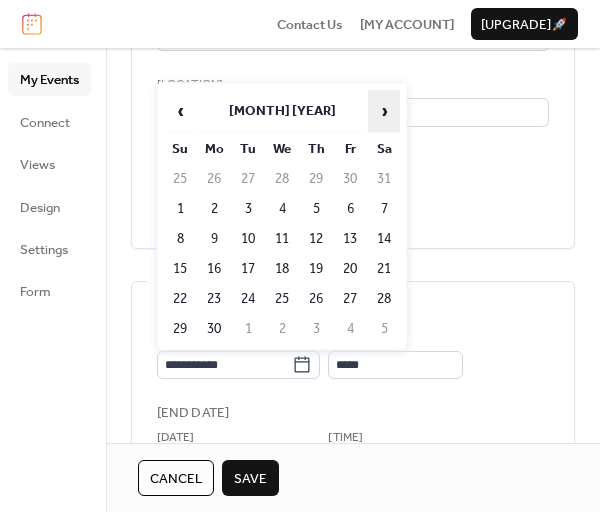 click on "›" at bounding box center (384, 111) 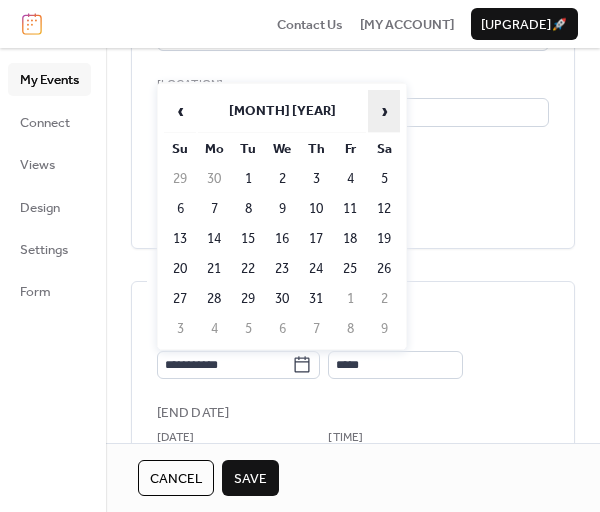 click on "›" at bounding box center [384, 111] 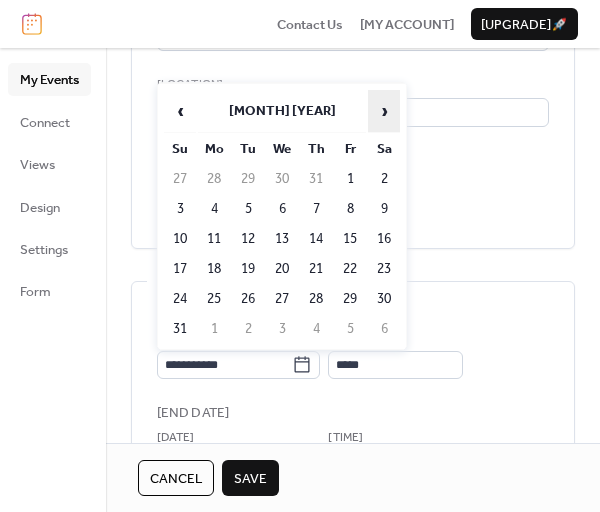 click on "›" at bounding box center [384, 111] 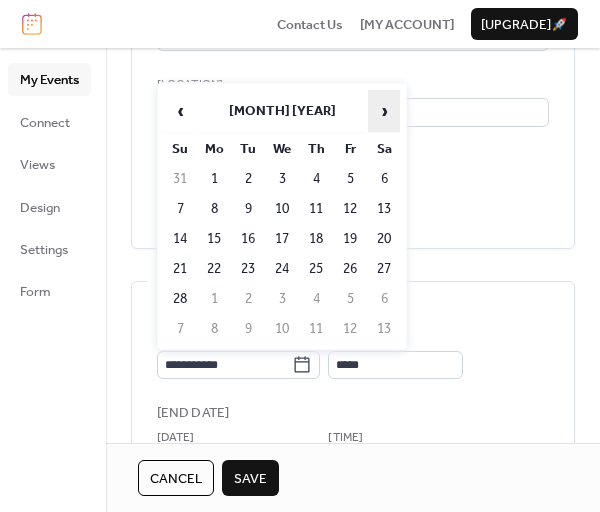 click on "›" at bounding box center (384, 111) 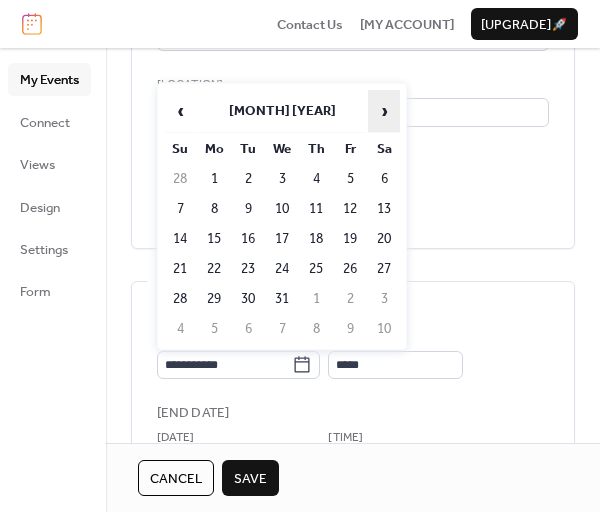 click on "›" at bounding box center [384, 111] 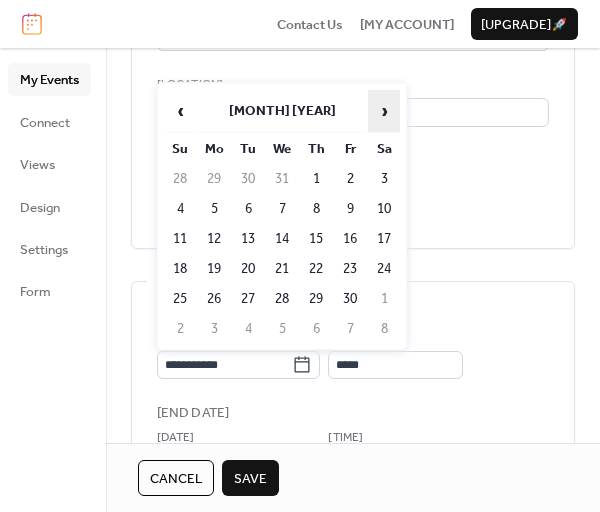click on "›" at bounding box center [384, 111] 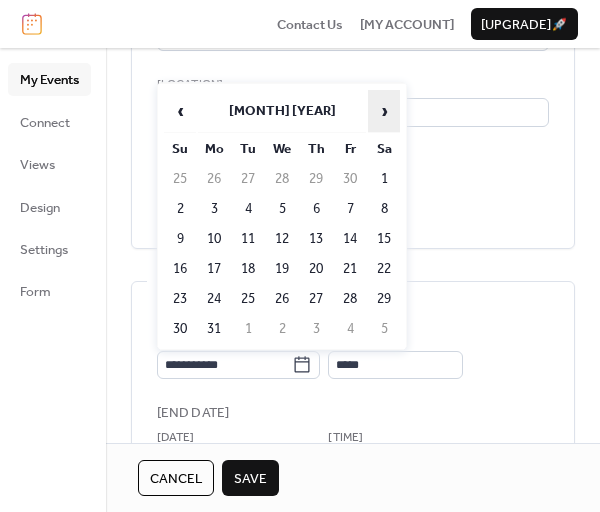 click on "›" at bounding box center (384, 111) 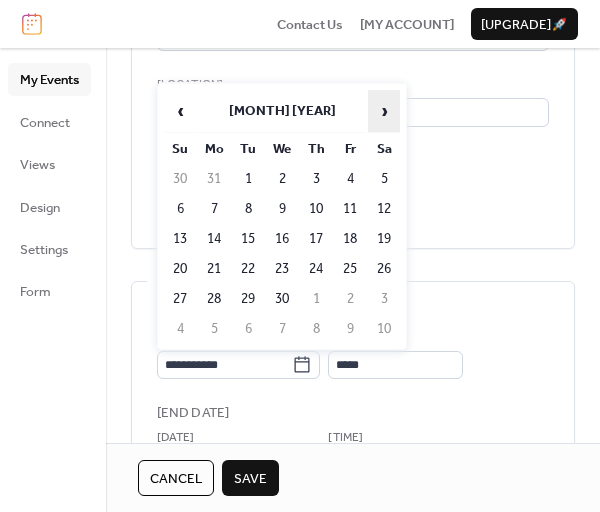 click on "›" at bounding box center (384, 111) 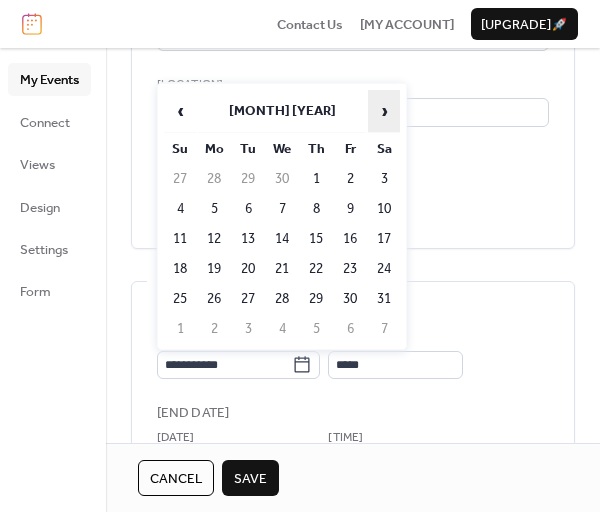 click on "›" at bounding box center [384, 111] 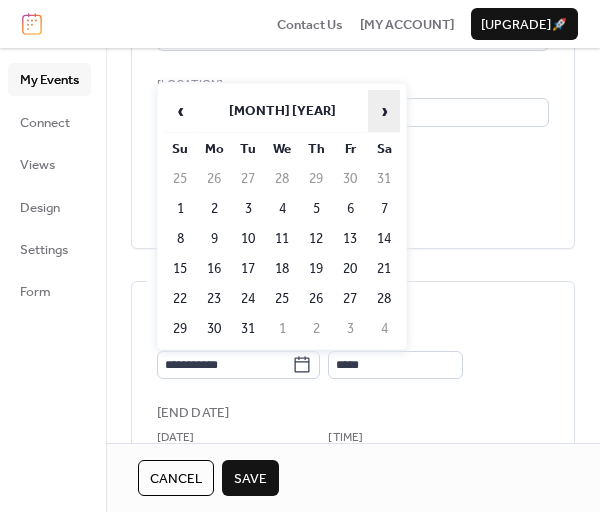 click on "›" at bounding box center (384, 111) 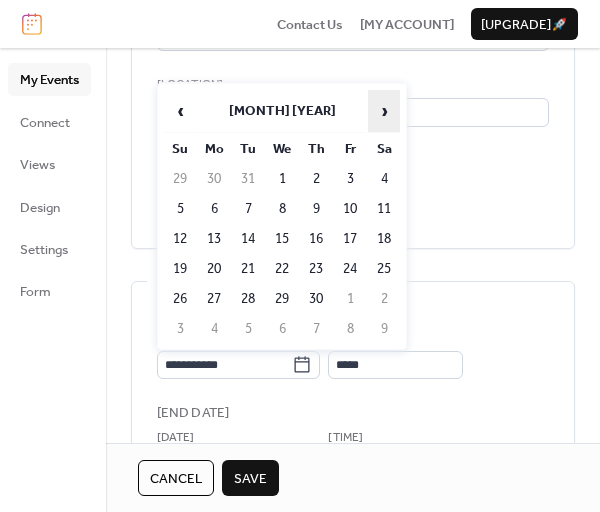 click on "›" at bounding box center (384, 111) 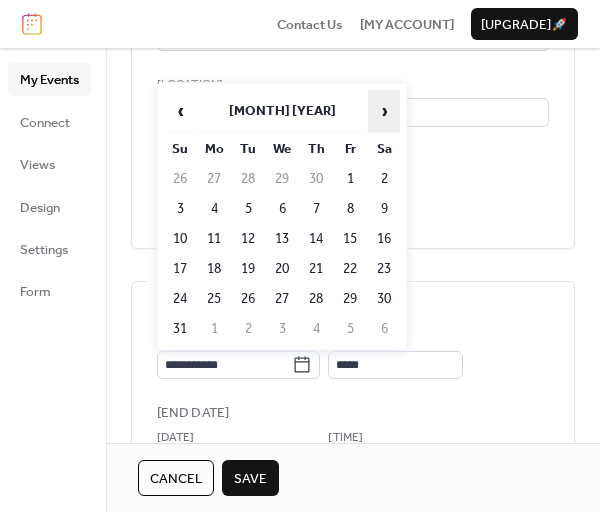 click on "›" at bounding box center [384, 111] 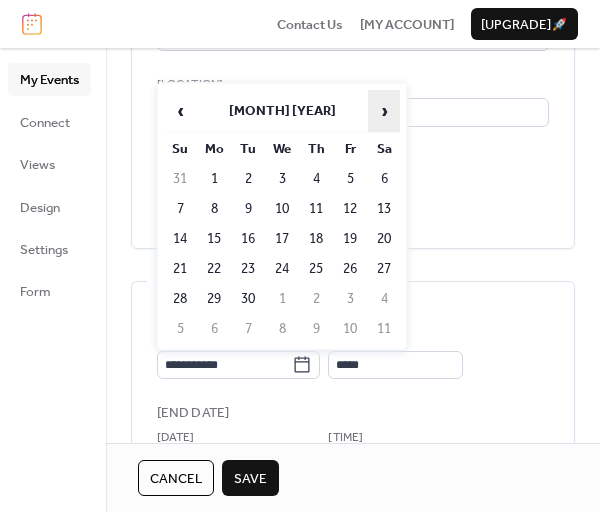 click on "›" at bounding box center (384, 111) 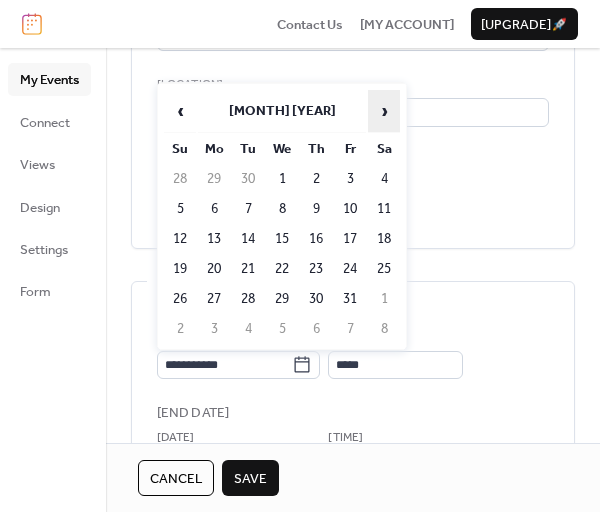 click on "›" at bounding box center (384, 111) 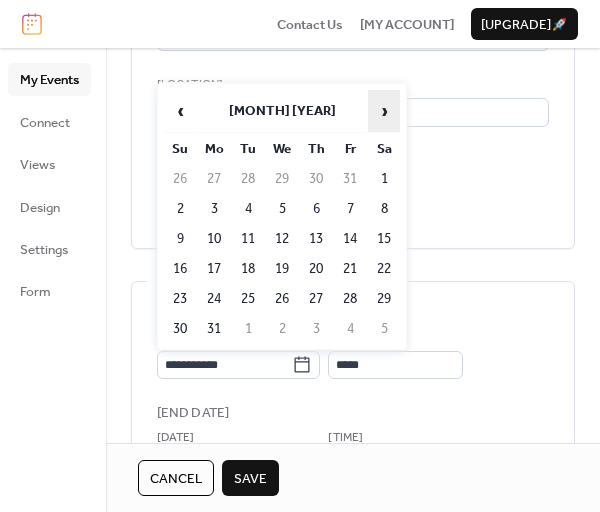 click on "›" at bounding box center (384, 111) 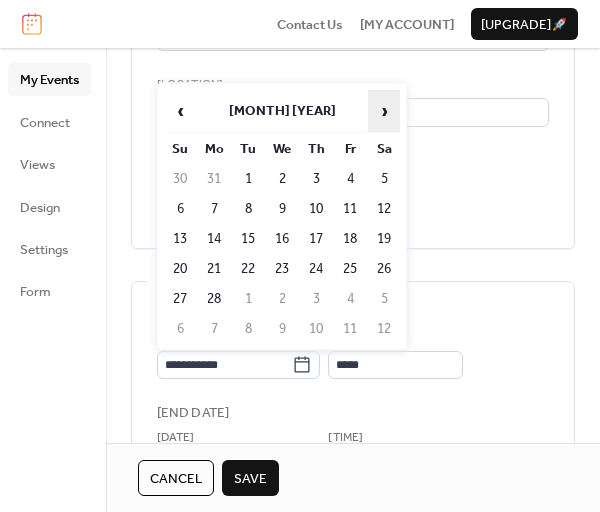 click on "›" at bounding box center [384, 111] 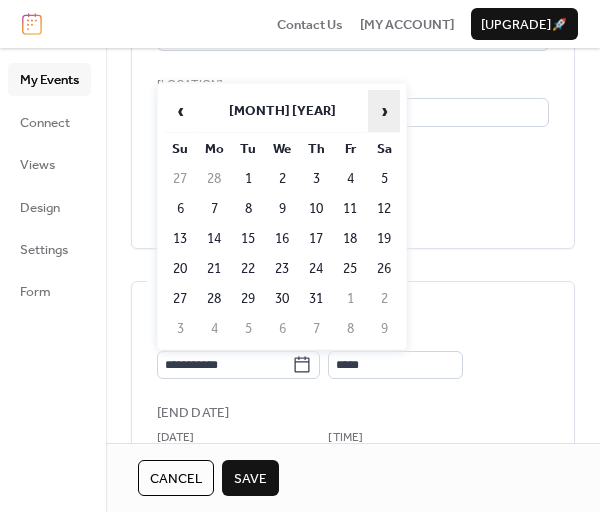 click on "›" at bounding box center [384, 111] 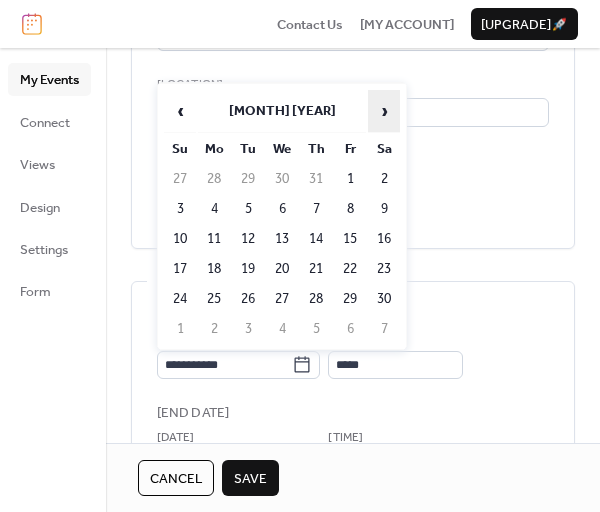 click on "›" at bounding box center [384, 111] 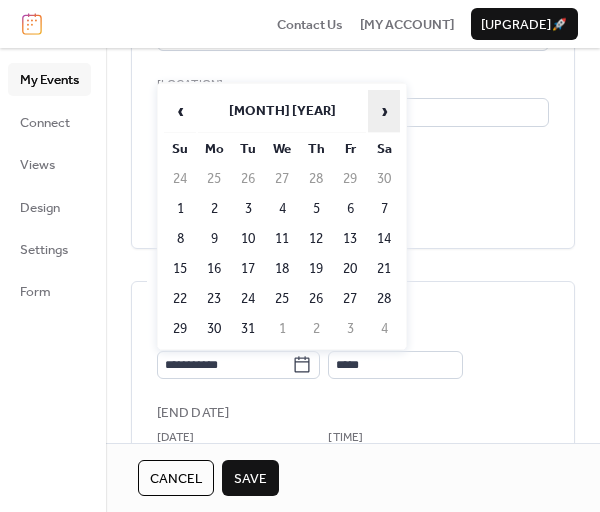 click on "›" at bounding box center [384, 111] 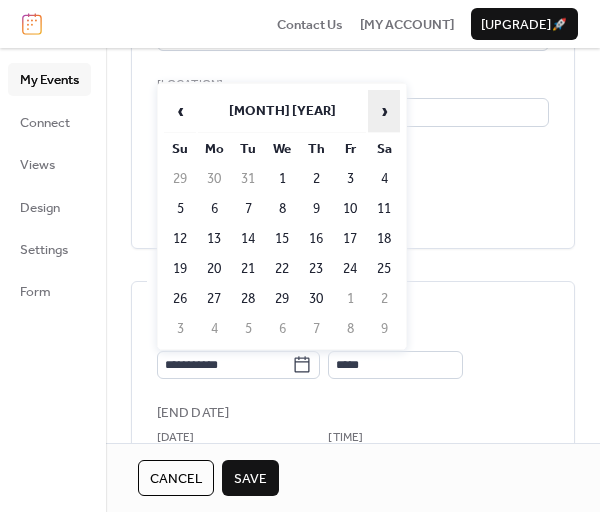 click on "›" at bounding box center [384, 111] 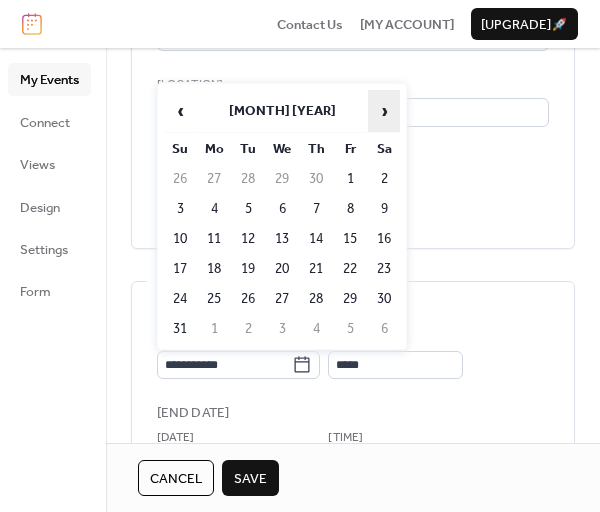 click on "›" at bounding box center (384, 111) 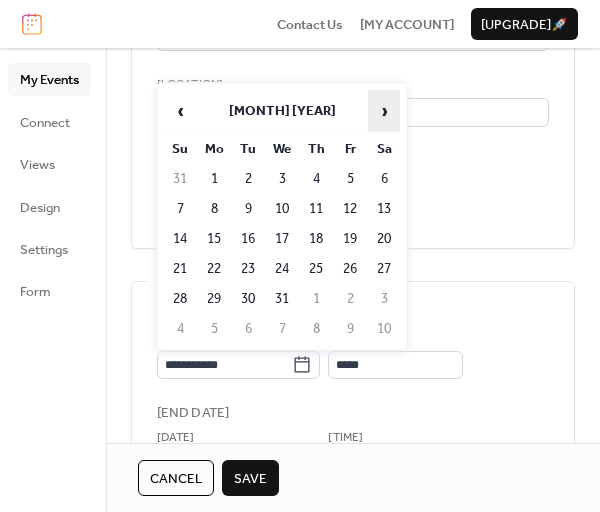 click on "›" at bounding box center (384, 111) 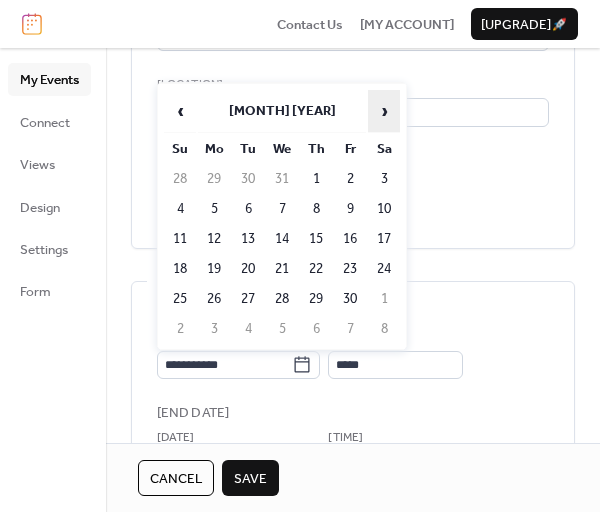 click on "›" at bounding box center [384, 111] 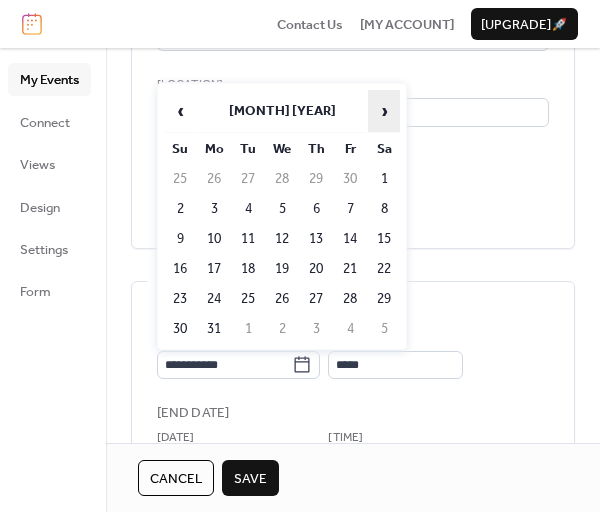 click on "›" at bounding box center [384, 111] 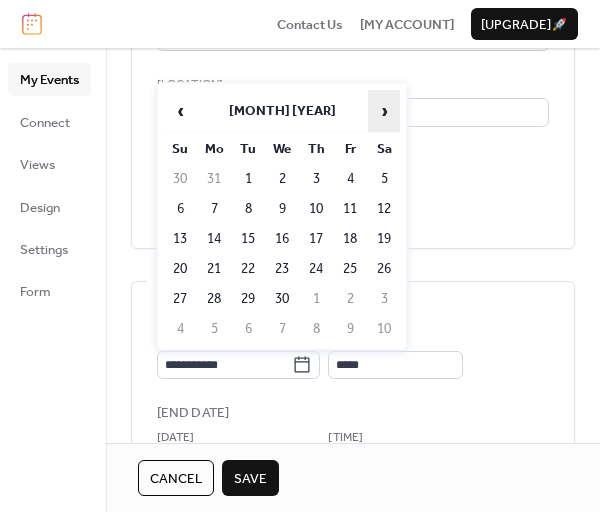 click on "›" at bounding box center (384, 111) 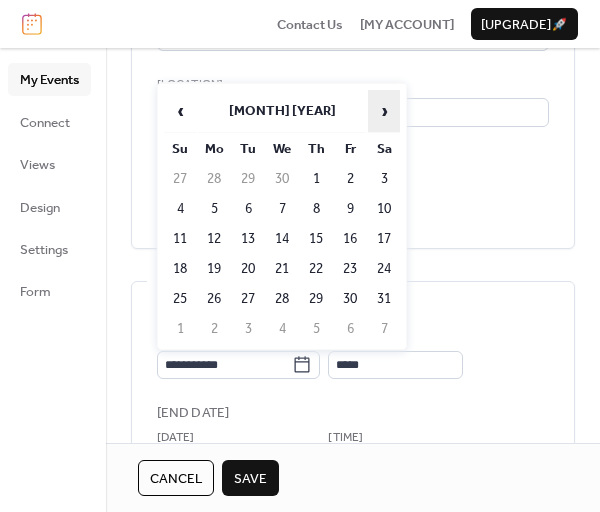 click on "›" at bounding box center [384, 111] 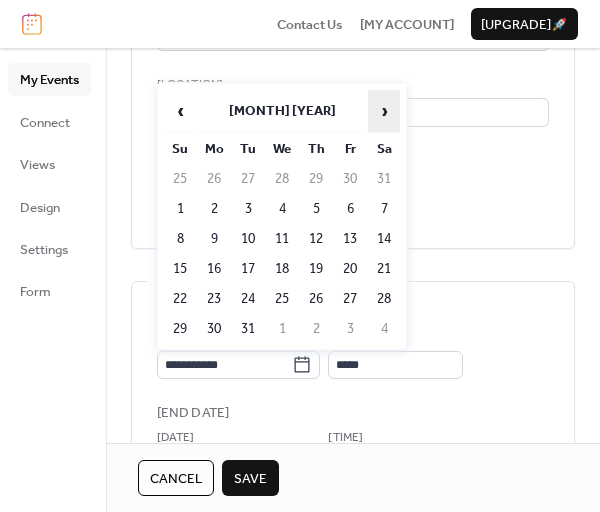 click on "›" at bounding box center [384, 111] 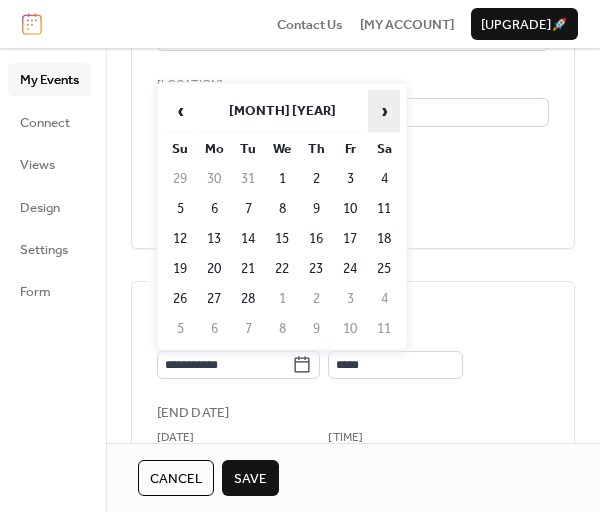 click on "›" at bounding box center [384, 111] 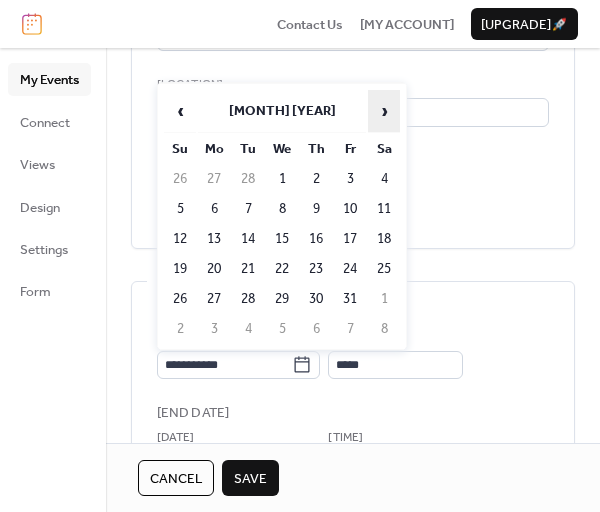 click on "›" at bounding box center (384, 111) 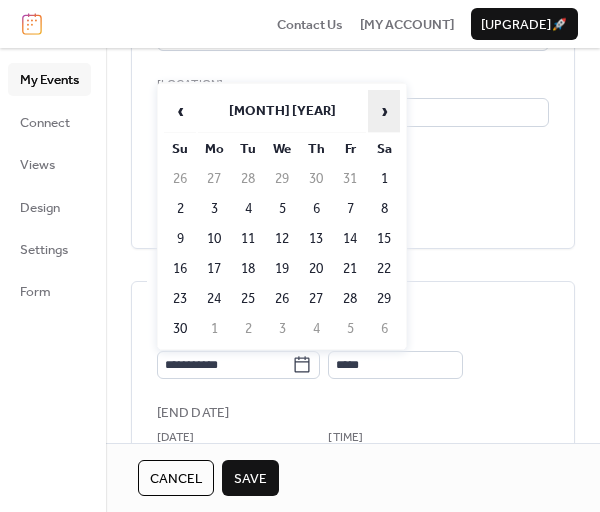click on "›" at bounding box center (384, 111) 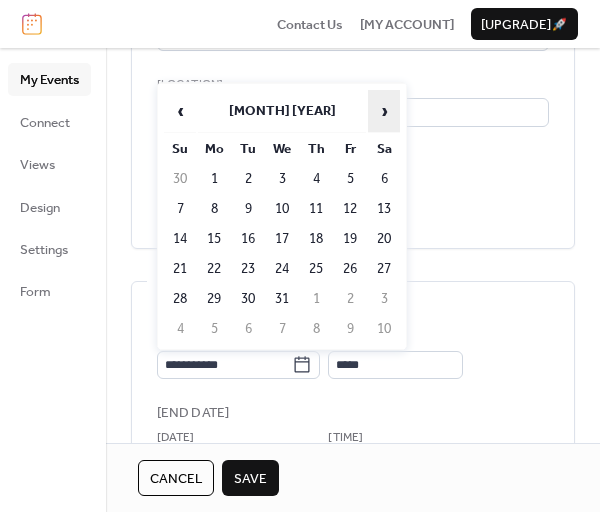 click on "›" at bounding box center [384, 111] 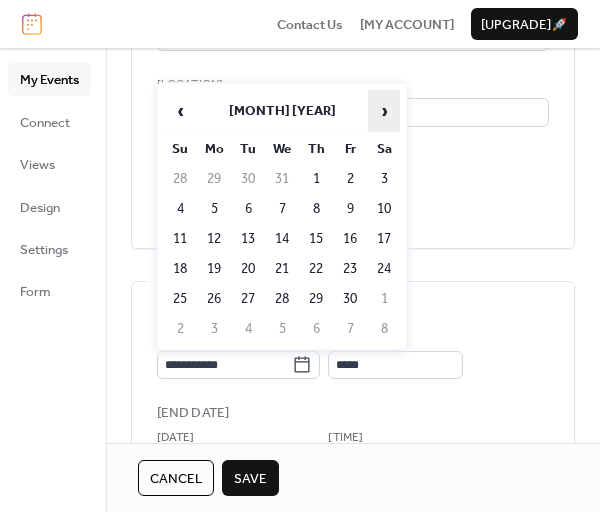 click on "›" at bounding box center [384, 111] 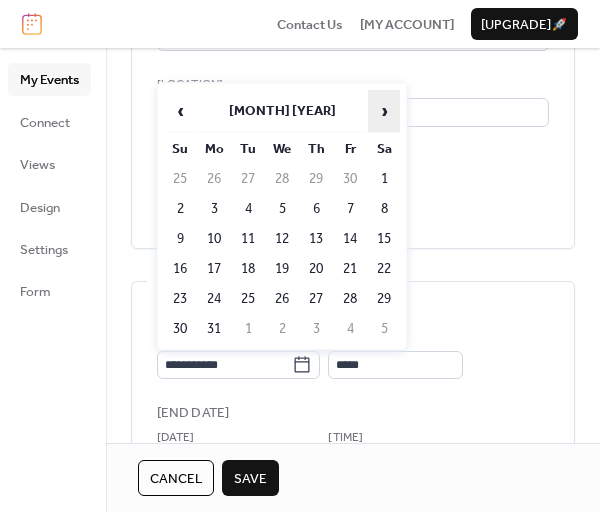 click on "›" at bounding box center (384, 111) 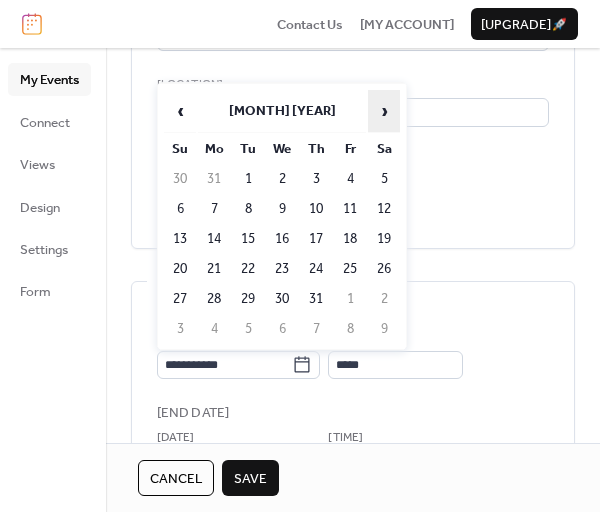 click on "›" at bounding box center [384, 111] 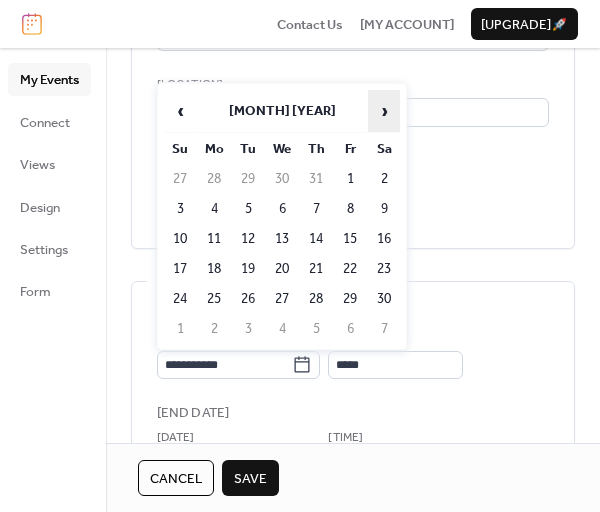 click on "›" at bounding box center (384, 111) 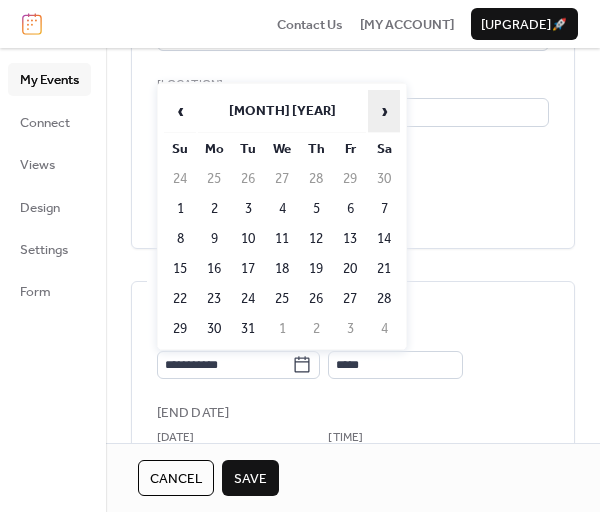 click on "›" at bounding box center [384, 111] 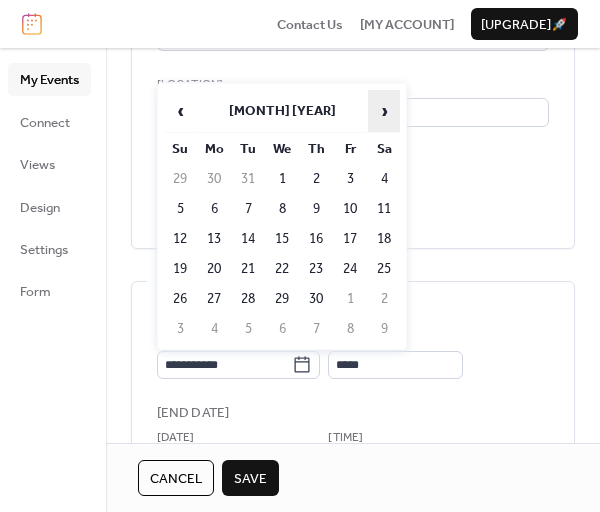 click on "›" at bounding box center [384, 111] 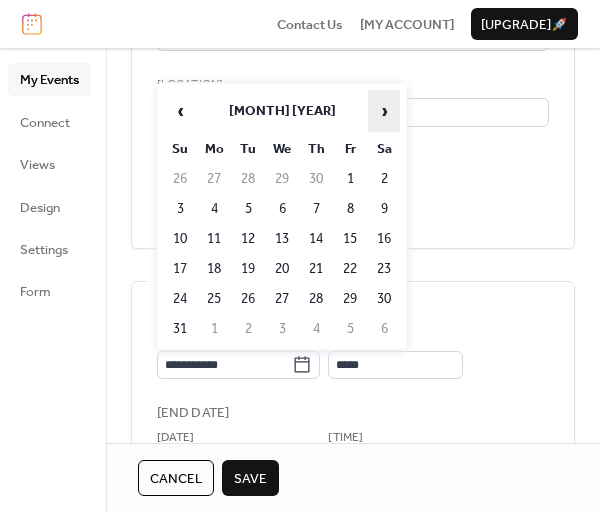 click on "›" at bounding box center [384, 111] 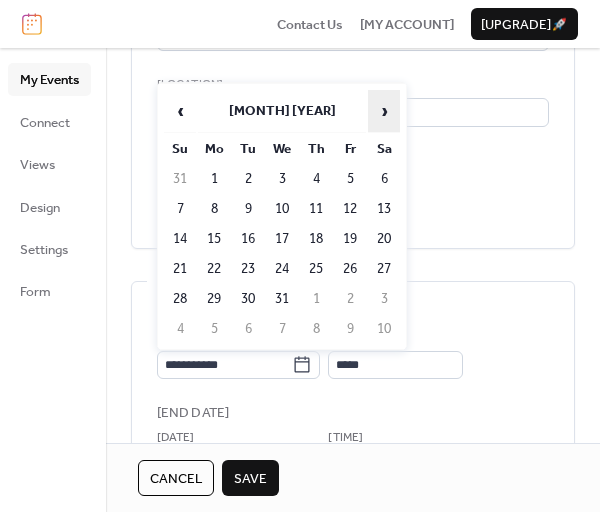 click on "›" at bounding box center [384, 111] 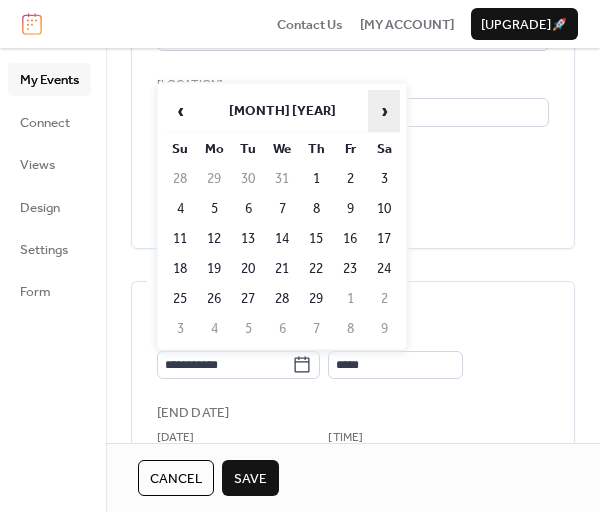 click on "›" at bounding box center [384, 111] 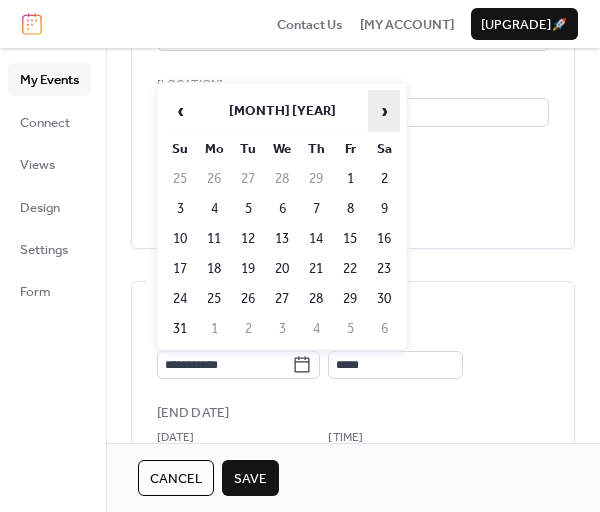 click on "›" at bounding box center [384, 111] 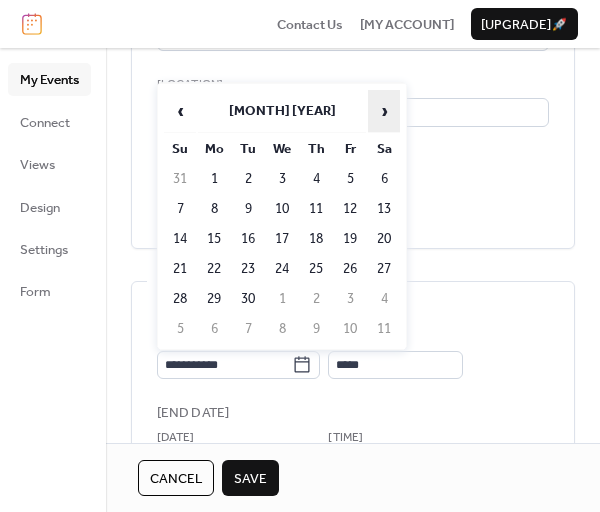 click on "›" at bounding box center [384, 111] 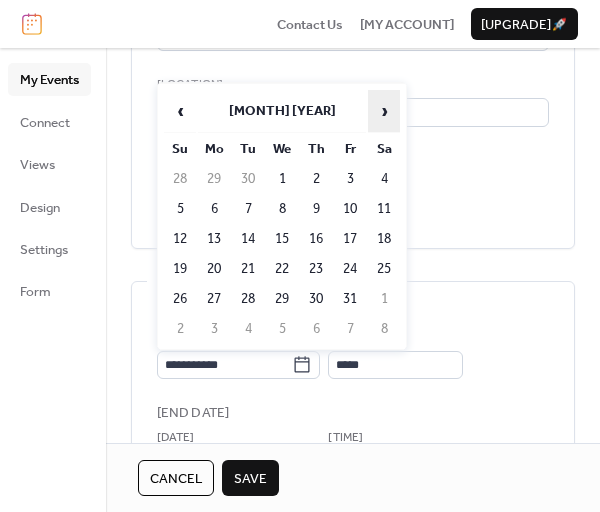 click on "›" at bounding box center (384, 111) 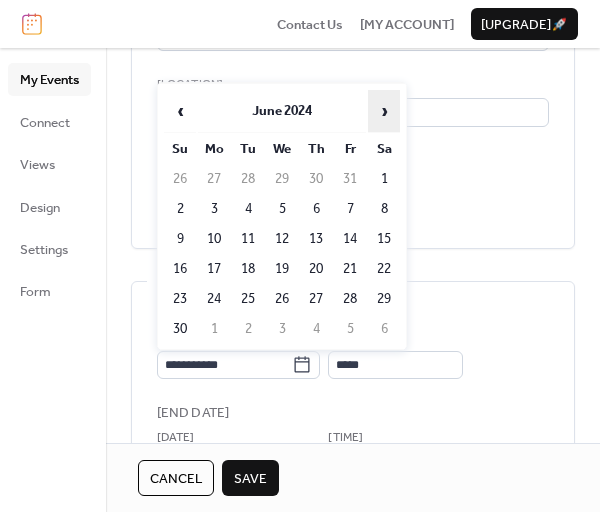 click on "›" at bounding box center (384, 111) 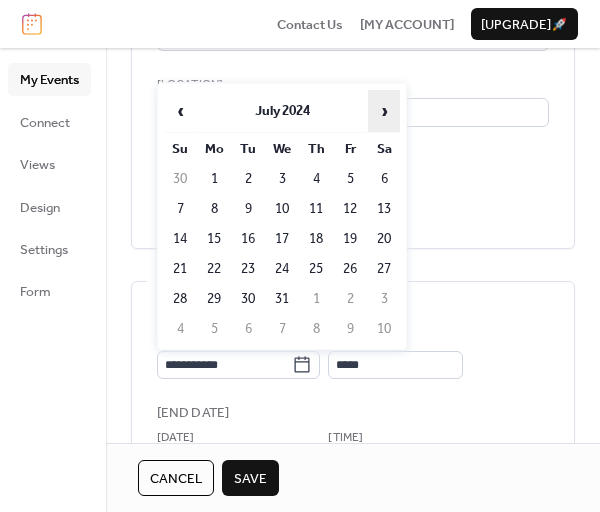 click on "›" at bounding box center [384, 111] 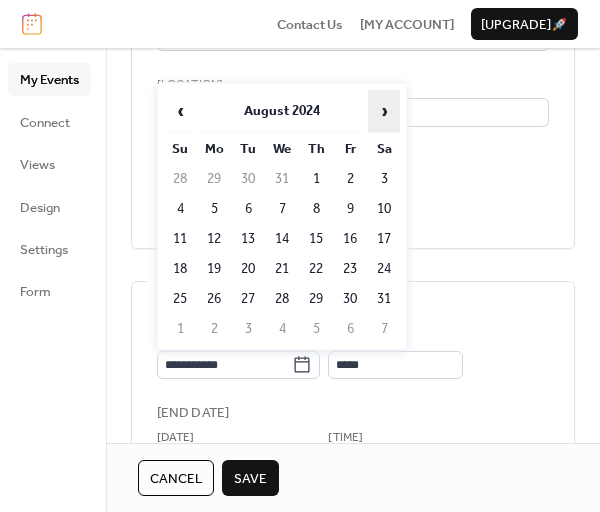 click on "›" at bounding box center [384, 111] 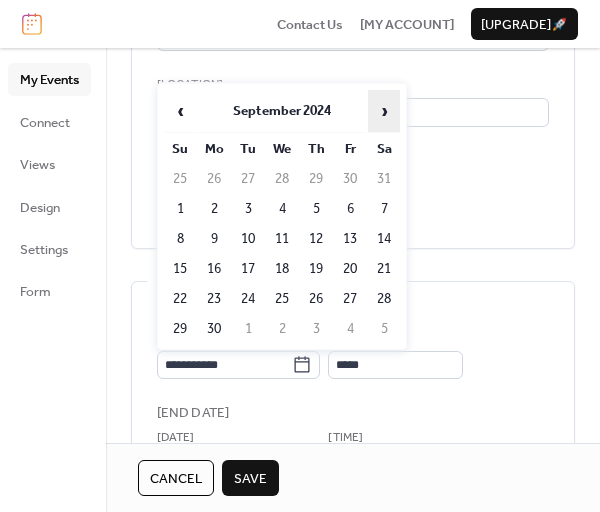 click on "›" at bounding box center [384, 111] 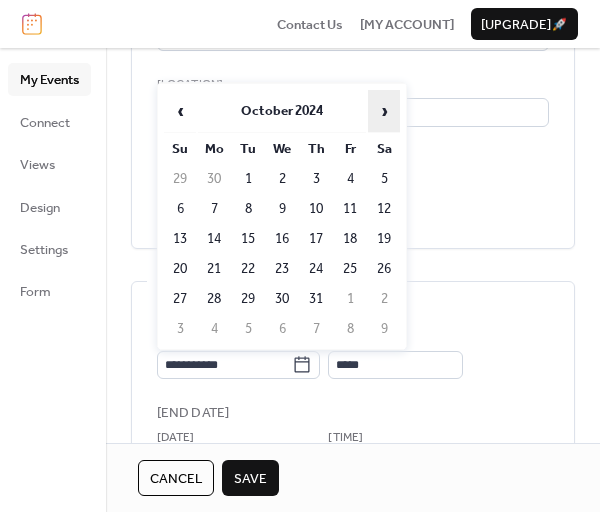 click on "›" at bounding box center [384, 111] 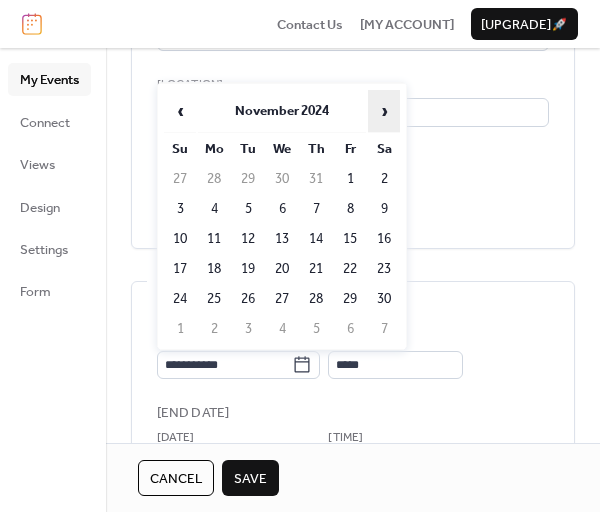click on "›" at bounding box center [384, 111] 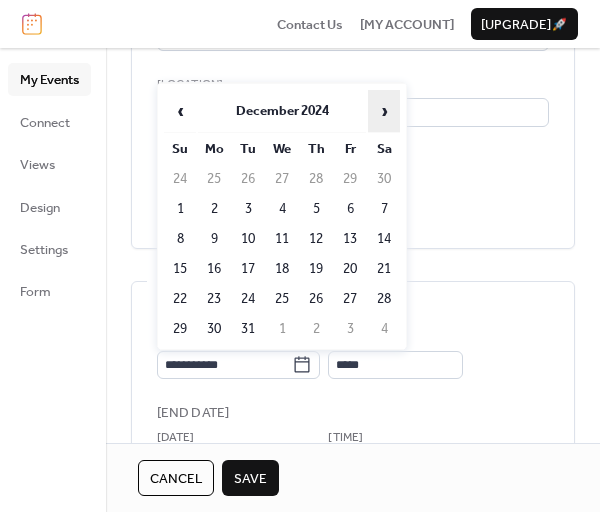 click on "›" at bounding box center (384, 111) 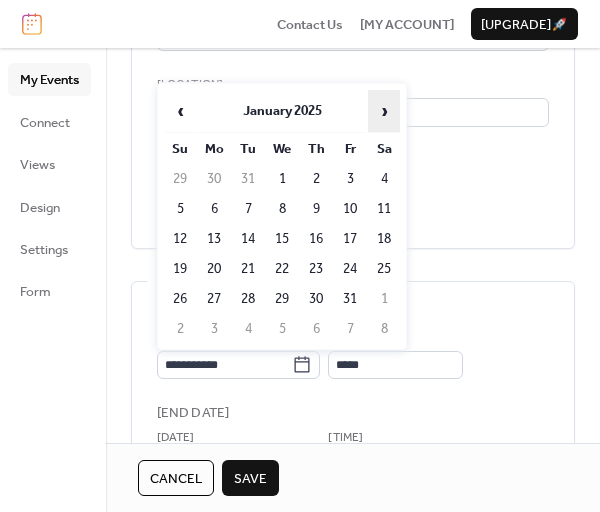 click on "›" at bounding box center (384, 111) 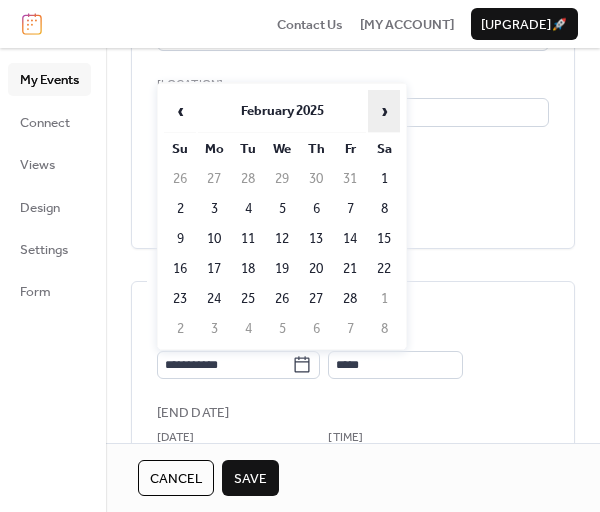 click on "›" at bounding box center (384, 111) 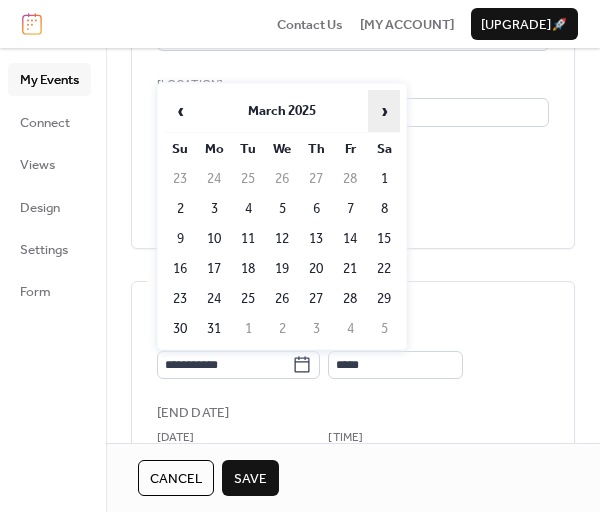 click on "›" at bounding box center [384, 111] 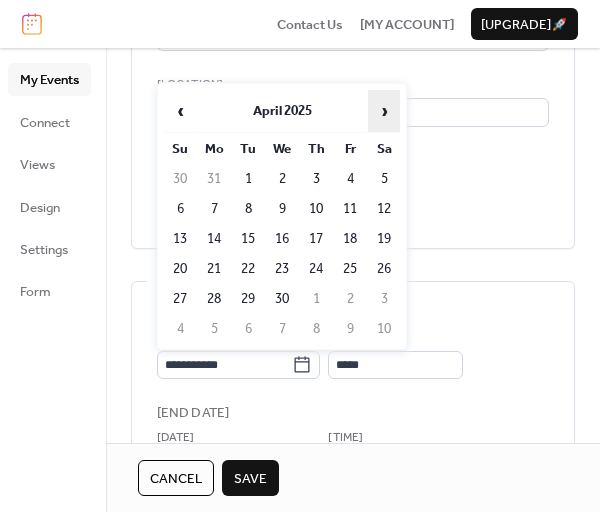 click on "›" at bounding box center (384, 111) 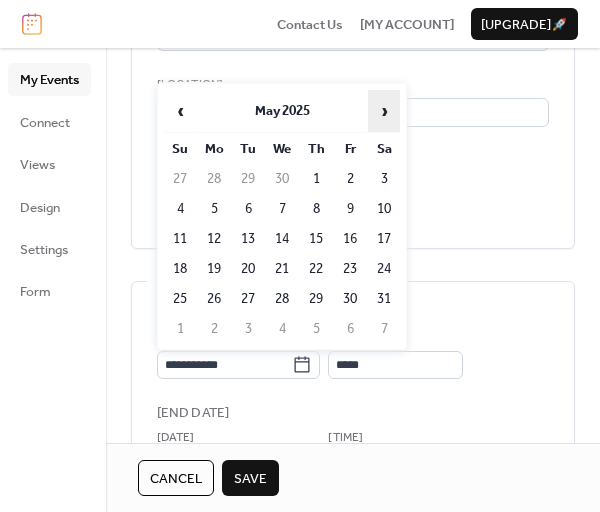 click on "›" at bounding box center [384, 111] 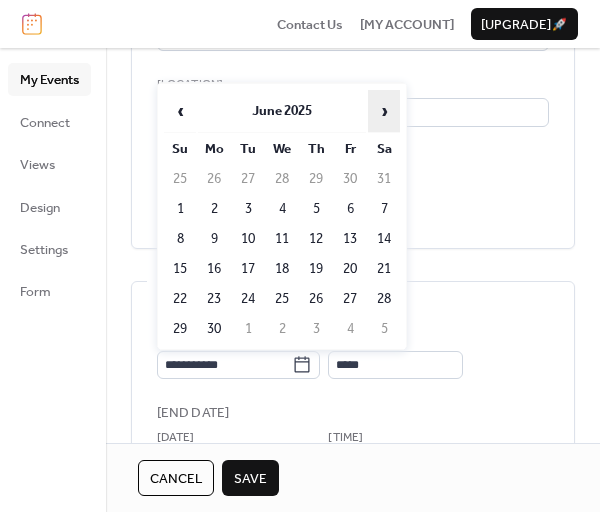 click on "›" at bounding box center (384, 111) 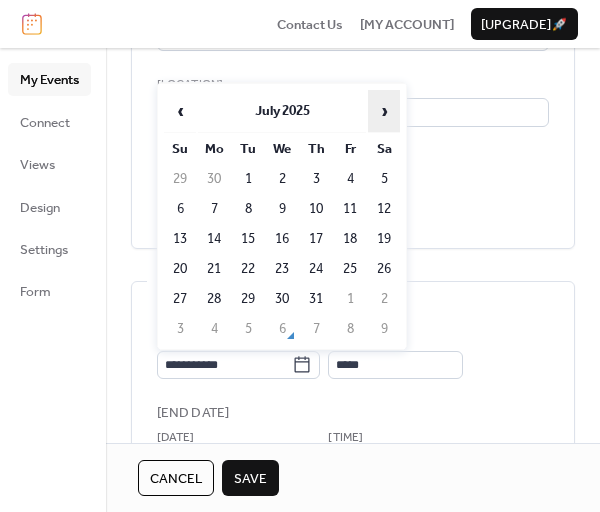 click on "›" at bounding box center [384, 111] 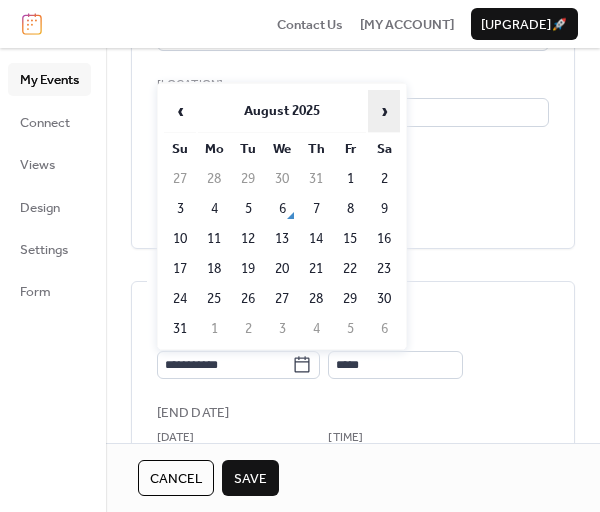 click on "›" at bounding box center (384, 111) 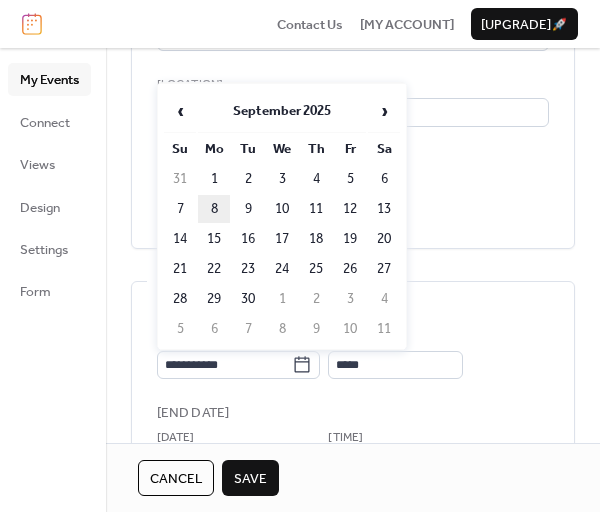 click on "8" at bounding box center (214, 209) 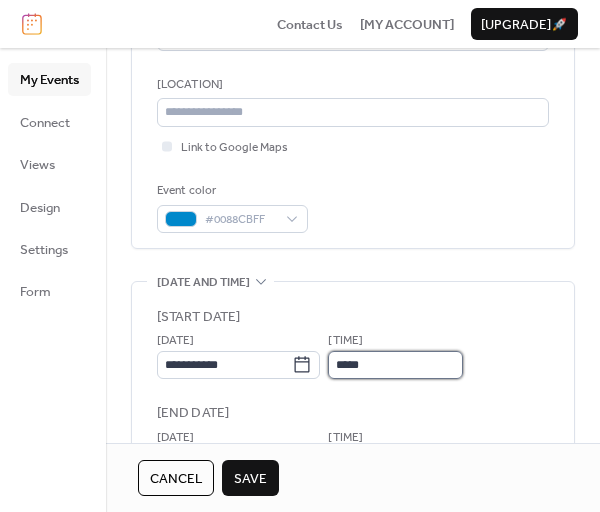 click on "*****" at bounding box center [395, 365] 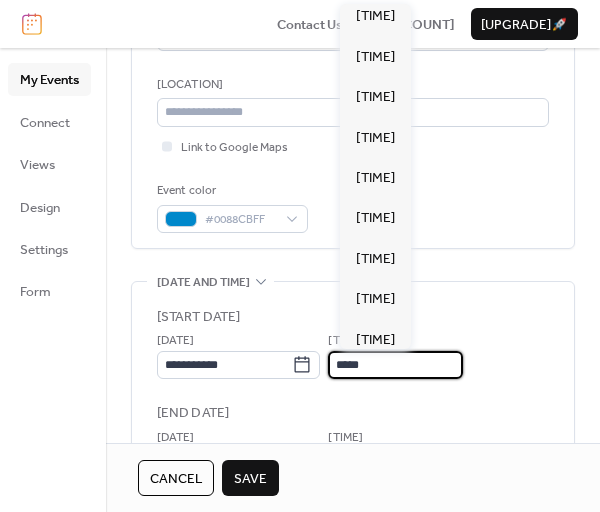 scroll, scrollTop: 1340, scrollLeft: 0, axis: vertical 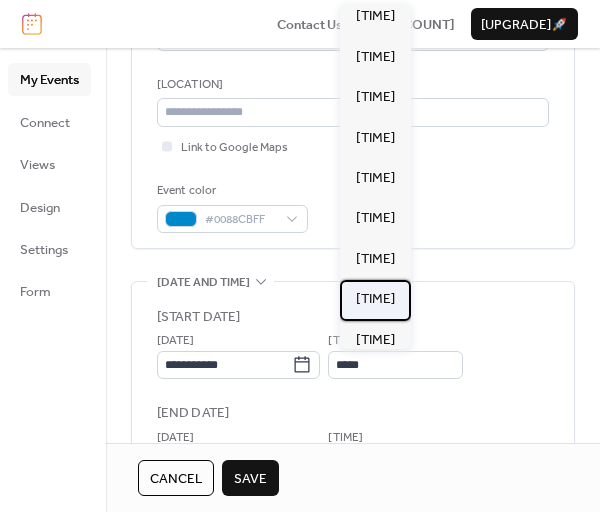 click on "[TIME]" at bounding box center [375, 299] 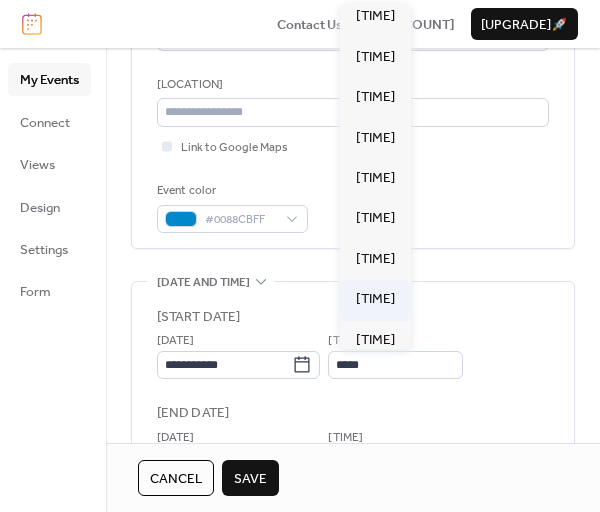 type on "*****" 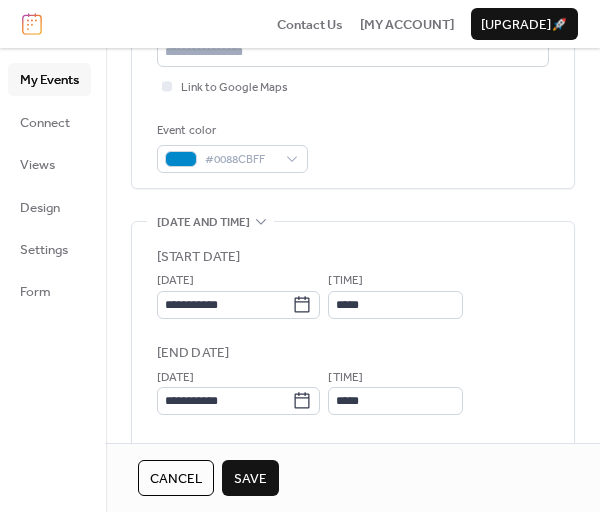 scroll, scrollTop: 600, scrollLeft: 0, axis: vertical 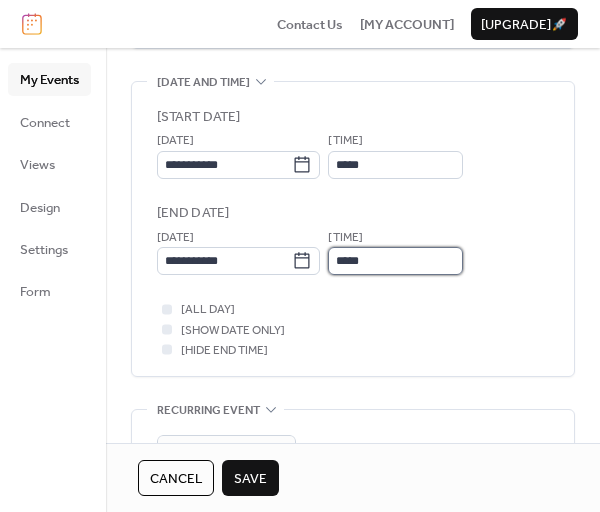 click on "*****" at bounding box center (395, 261) 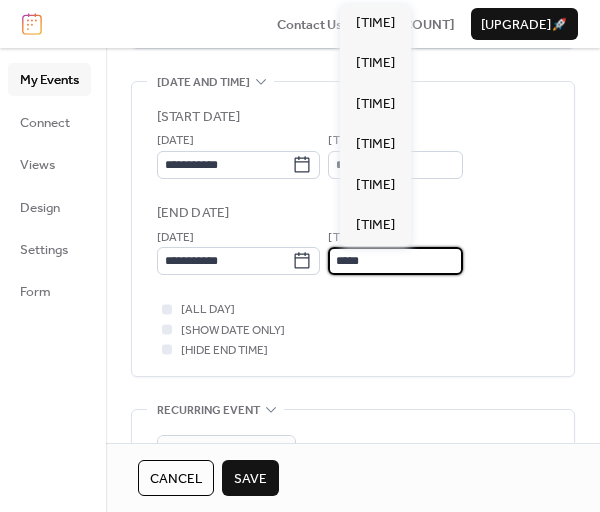 scroll, scrollTop: 437, scrollLeft: 0, axis: vertical 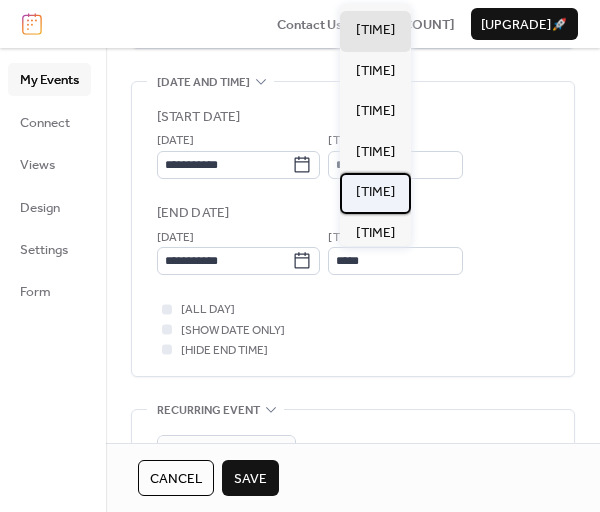 click on "[TIME]" at bounding box center (375, 192) 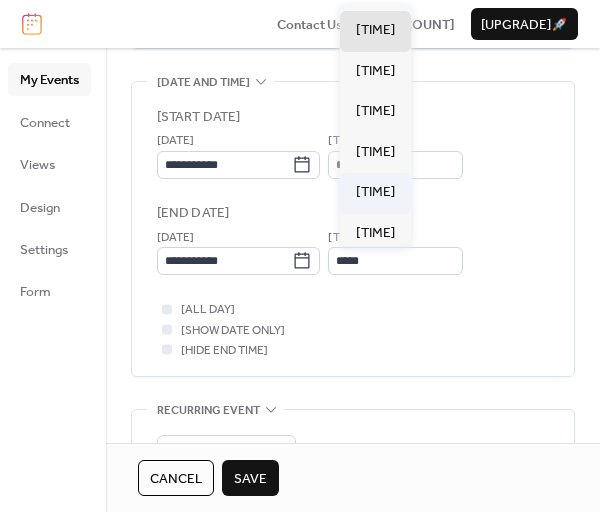 type on "*****" 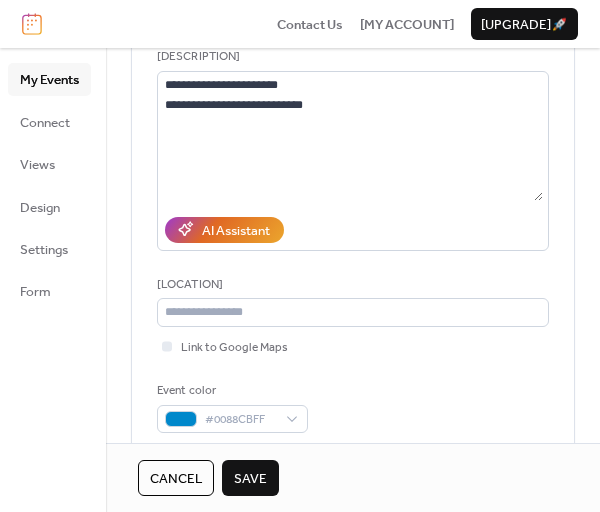 scroll, scrollTop: 100, scrollLeft: 0, axis: vertical 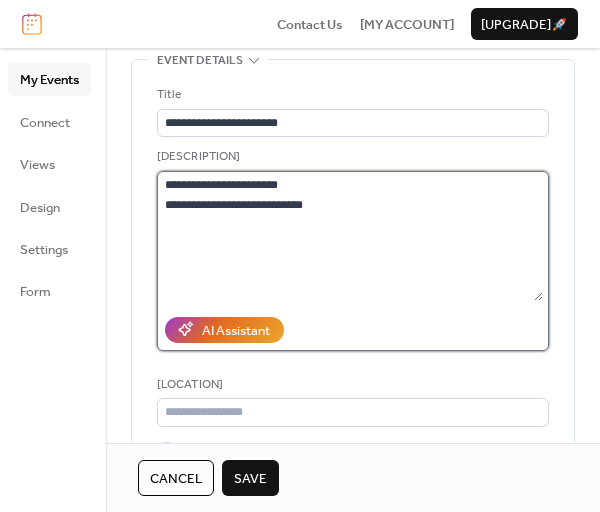 click on "**********" at bounding box center [350, 236] 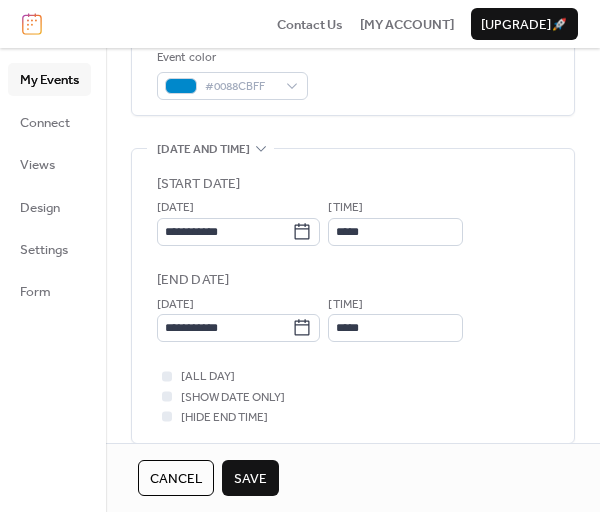 scroll, scrollTop: 600, scrollLeft: 0, axis: vertical 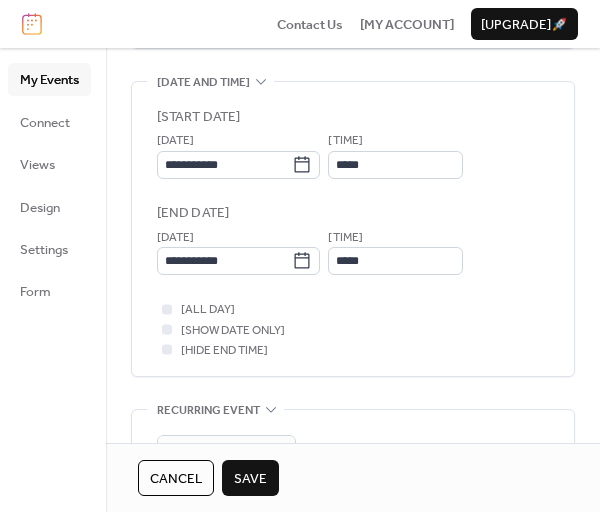 type on "**********" 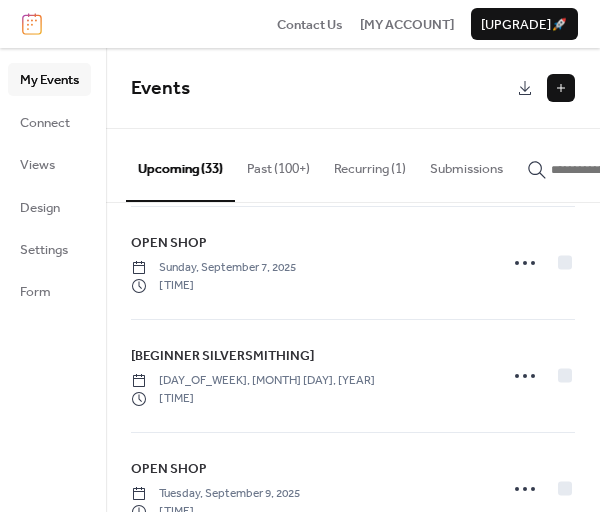 scroll, scrollTop: 1615, scrollLeft: 0, axis: vertical 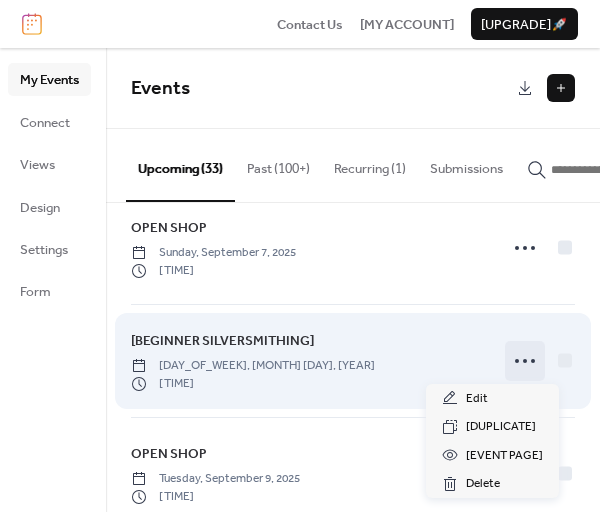 click 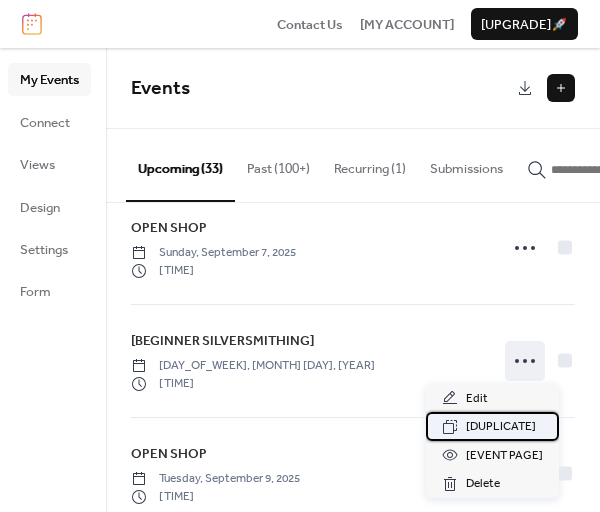 click on "[DUPLICATE]" at bounding box center [501, 427] 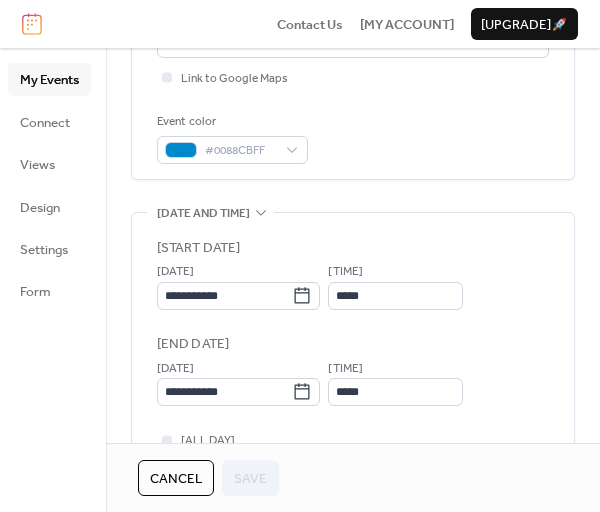 scroll, scrollTop: 500, scrollLeft: 0, axis: vertical 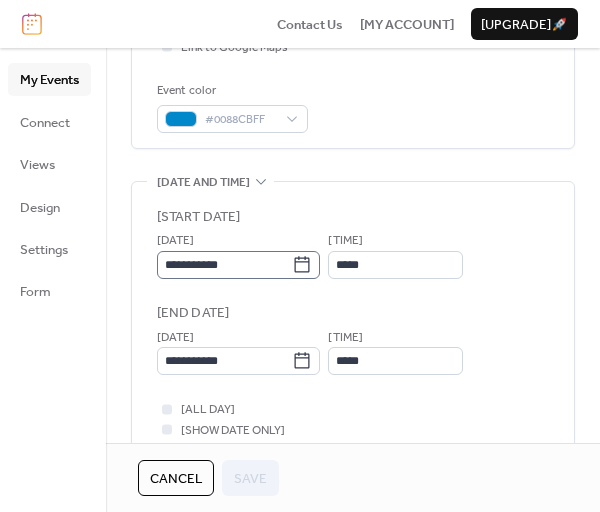 click 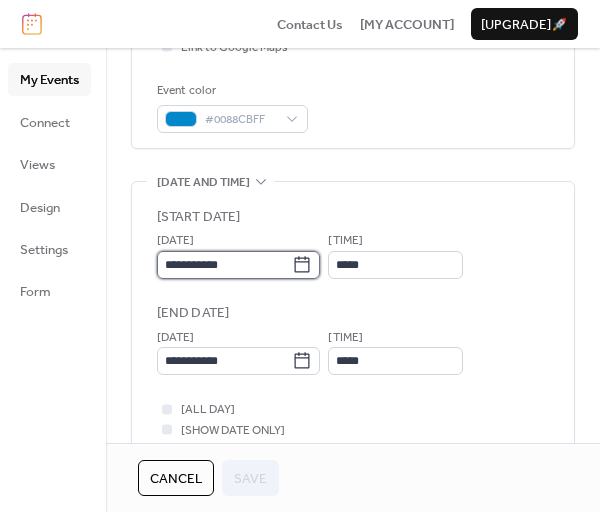 click on "**********" at bounding box center (224, 265) 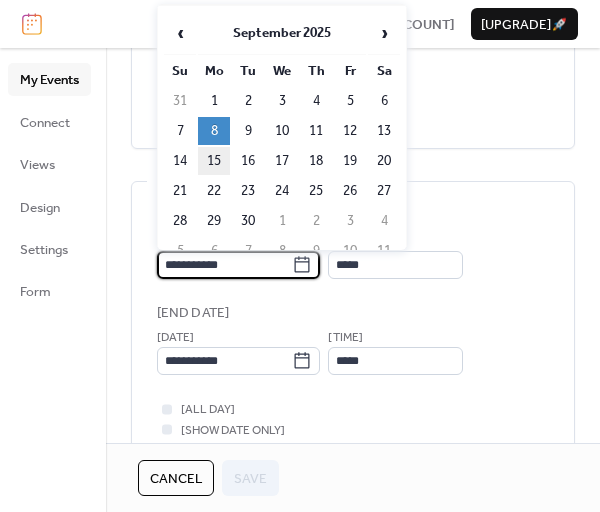 click on "15" at bounding box center [214, 161] 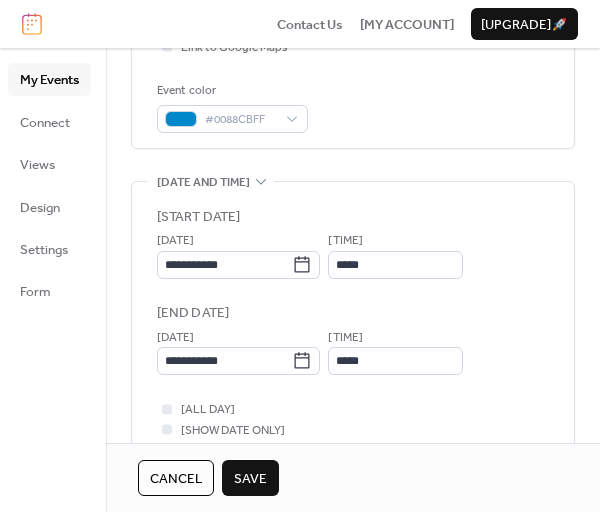 click on "Save" at bounding box center (250, 479) 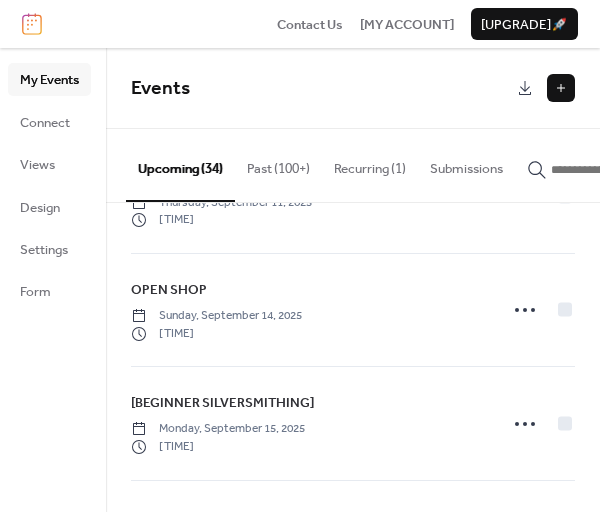 scroll, scrollTop: 2254, scrollLeft: 0, axis: vertical 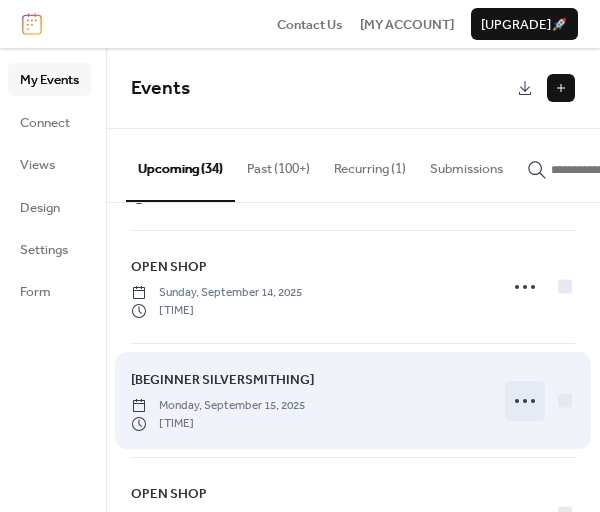 click 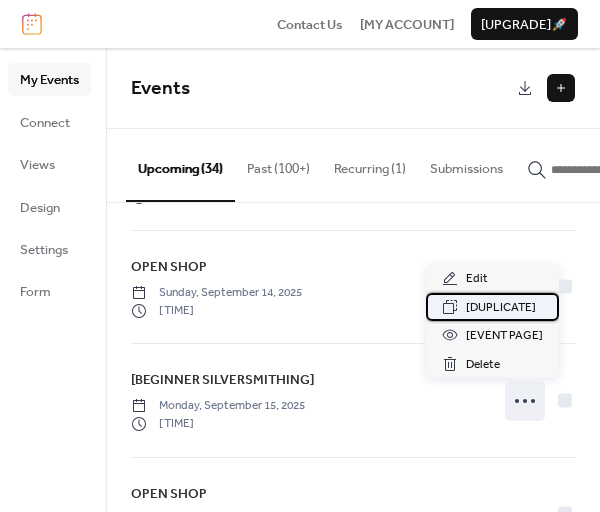 click on "[DUPLICATE]" at bounding box center [501, 308] 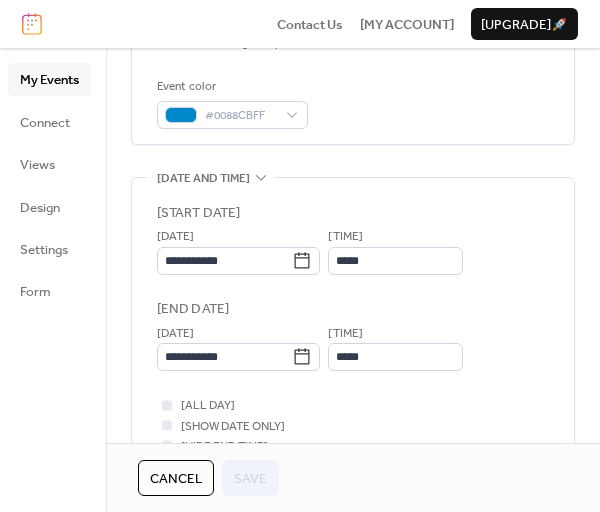 scroll, scrollTop: 600, scrollLeft: 0, axis: vertical 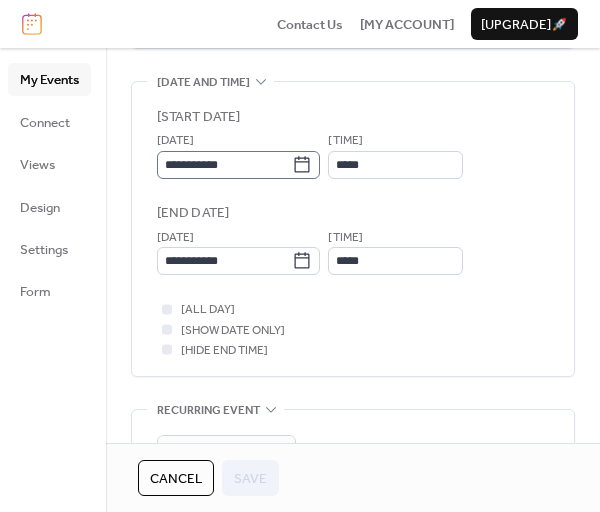 click 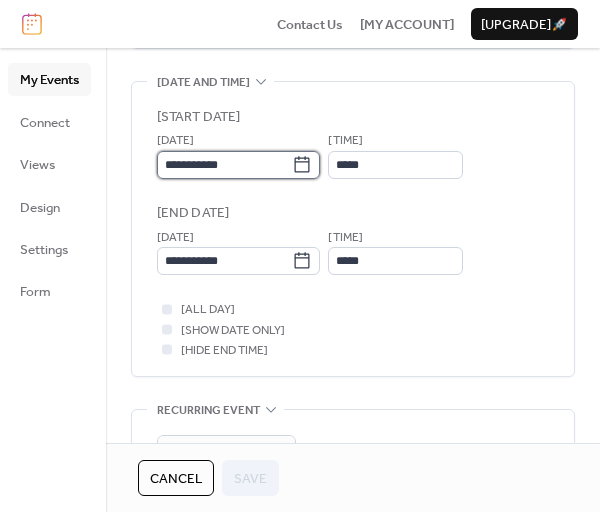 click on "**********" at bounding box center [224, 165] 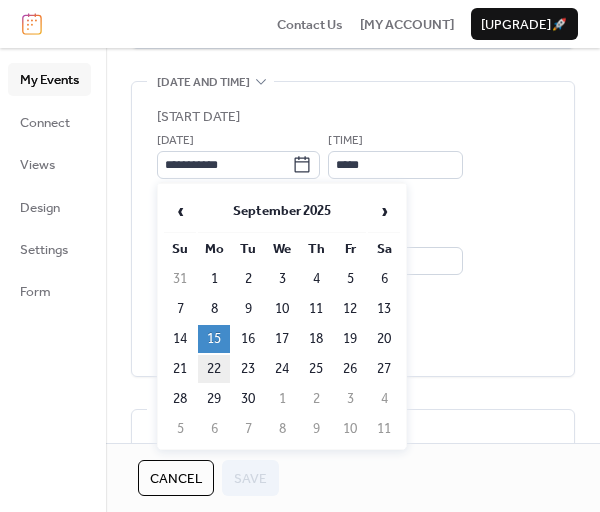 click on "22" at bounding box center (214, 369) 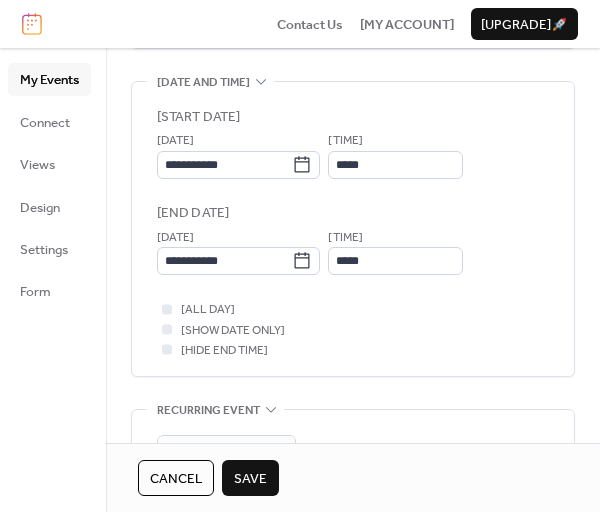 click on "Save" at bounding box center (250, 479) 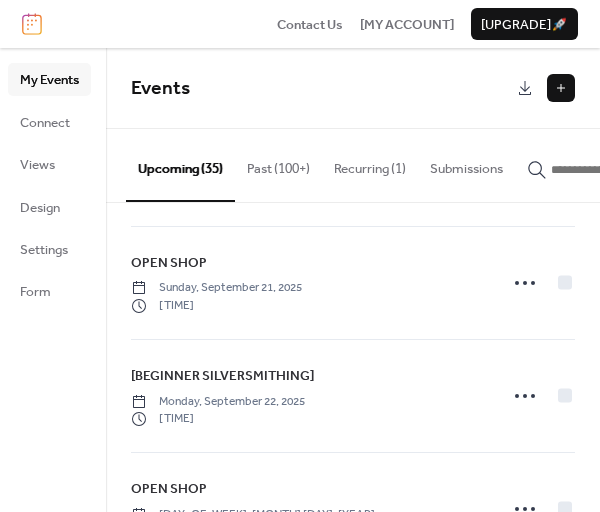 scroll, scrollTop: 2945, scrollLeft: 0, axis: vertical 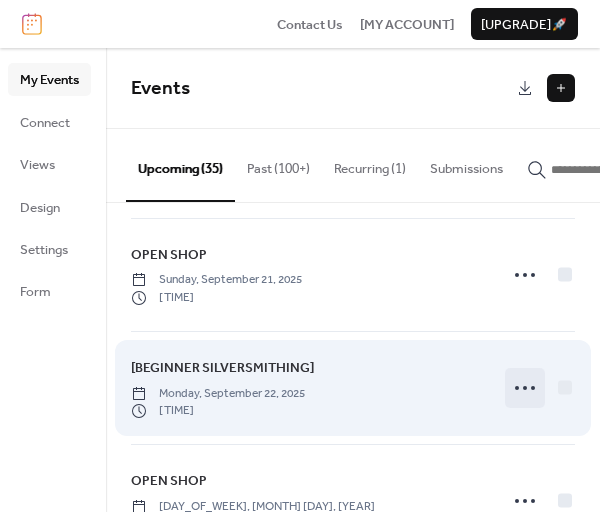 click 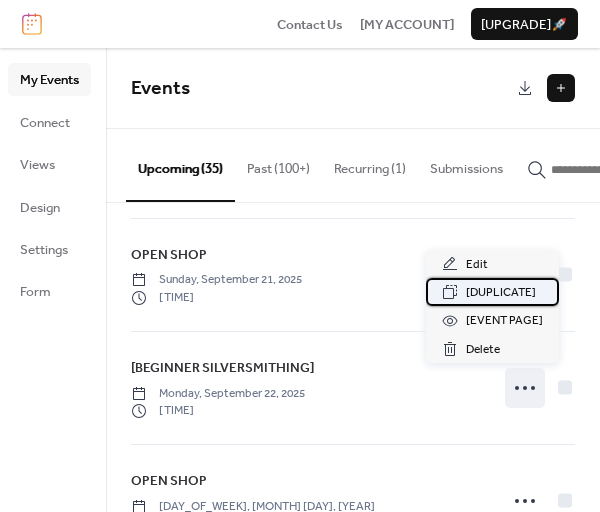 click on "[DUPLICATE]" at bounding box center (501, 293) 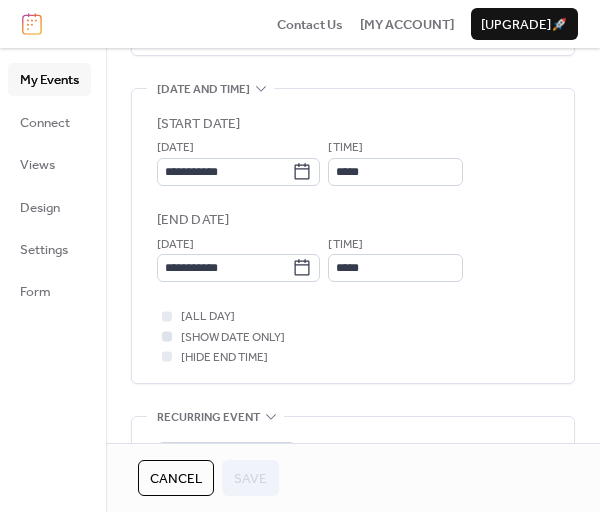 scroll, scrollTop: 600, scrollLeft: 0, axis: vertical 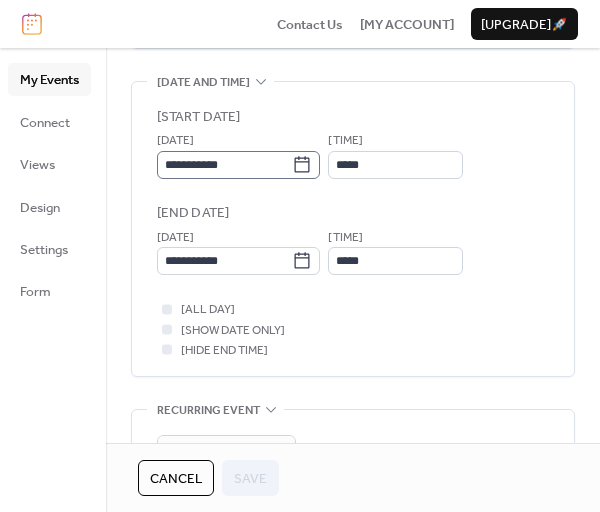 click 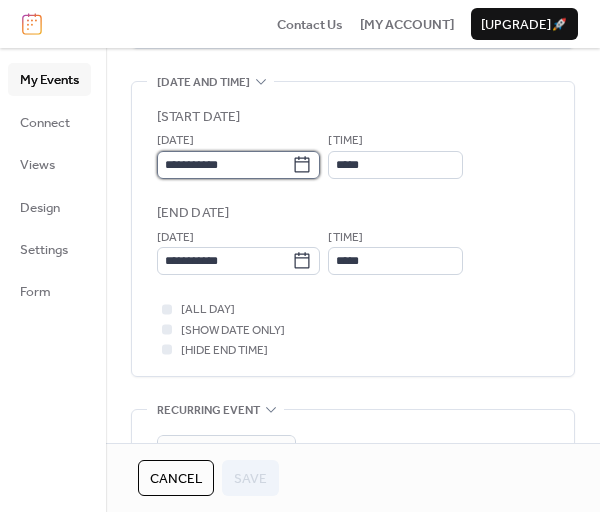click on "**********" at bounding box center [224, 165] 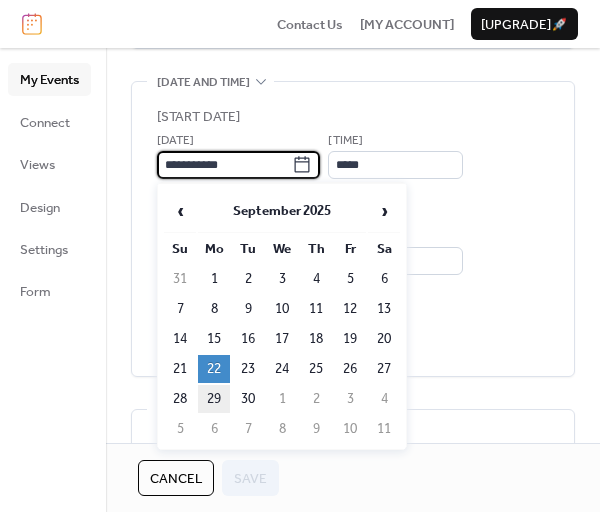click on "29" at bounding box center (214, 399) 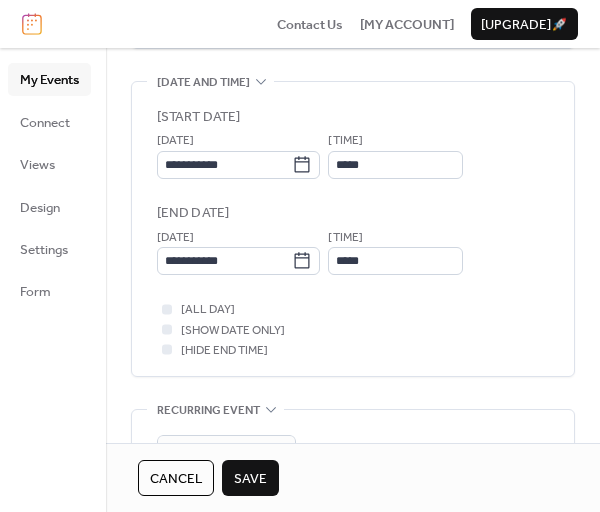 click on "Save" at bounding box center [250, 479] 